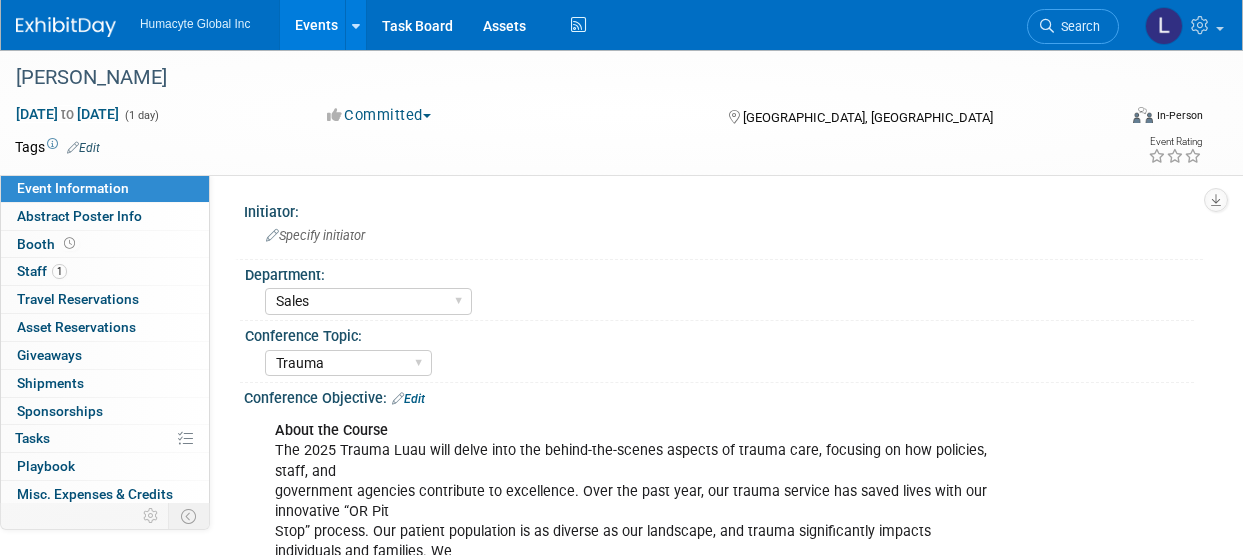 select on "Sales" 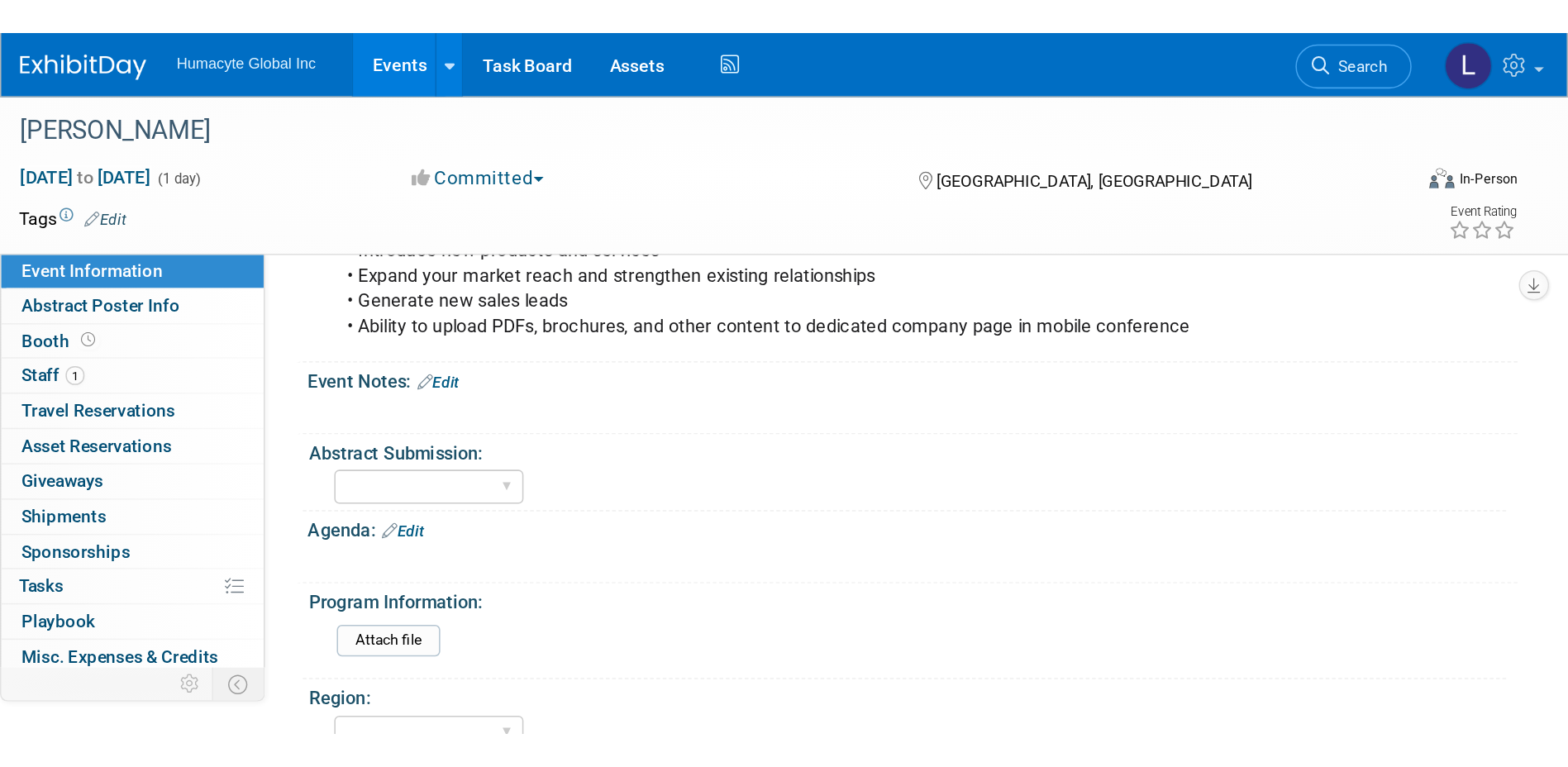 scroll, scrollTop: 0, scrollLeft: 0, axis: both 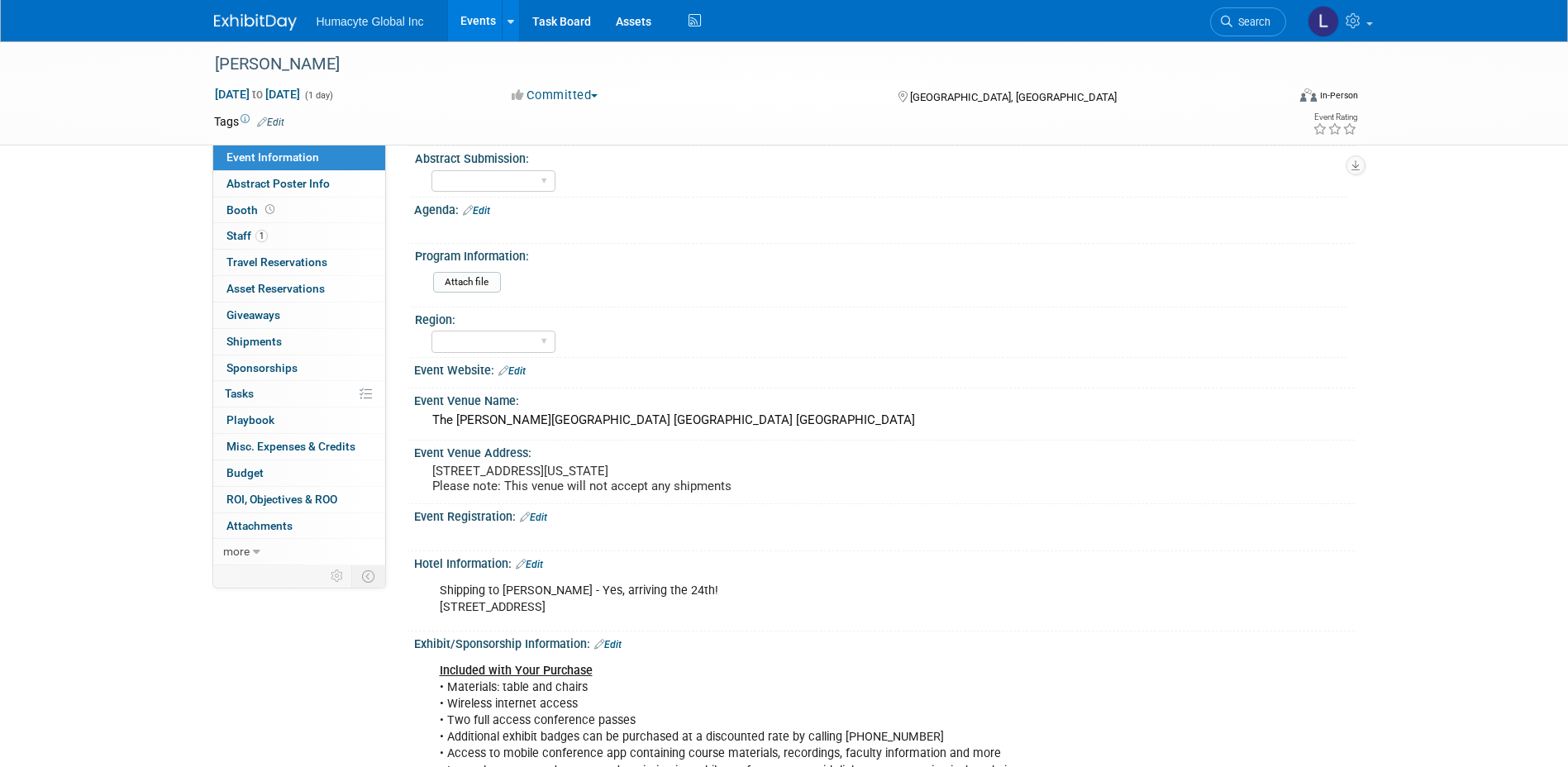click on "Trauma Luau
Jul 25, 2025  to  Jul 25, 2025
(1 day)
Jul 25, 2025 to Jul 25, 2025
Committed
Committed
Considering
Not Going
Walk the Floor
Exploring
San Diego, CA
Virtual
In-Person
Hybrid
<img src="https://www.exhibitday.com/Images/Format-Virtual.png" style="width: 22px; height: 18px; margin-top: 2px; margin-bottom: 2px; margin-left: 2px; filter: Grayscale(70%); opacity: 0.9;" />   Virtual
<img src="https://www.exhibitday.com/Images/Format-InPerson.png" style="width: 22px; height: 18px; margin-top: 2px; margin-bottom: 2px; margin-left: 2px; filter: Grayscale(70%); opacity: 0.9;" />   In-Person
<img src="https://www.exhibitday.com/Images/Format-Hybrid.png" style="width: 22px; height: 18px; margin-top: 2px; margin-bottom: 2px; margin-left: 2px; filter: Grayscale(70%); opacity: 0.9;" />   Hybrid
Tags
Edit" at bounding box center [784, 370] 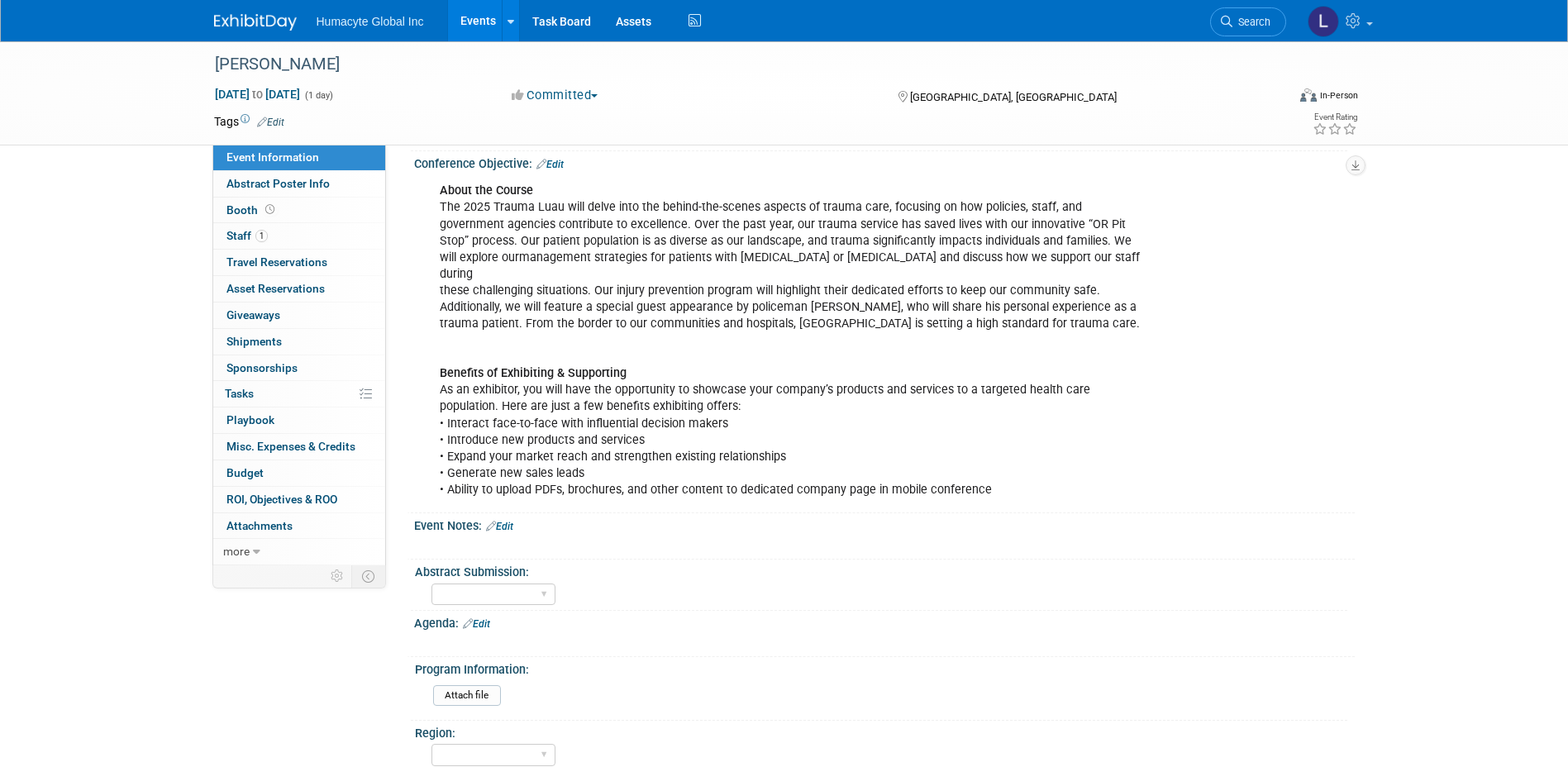 scroll, scrollTop: 0, scrollLeft: 0, axis: both 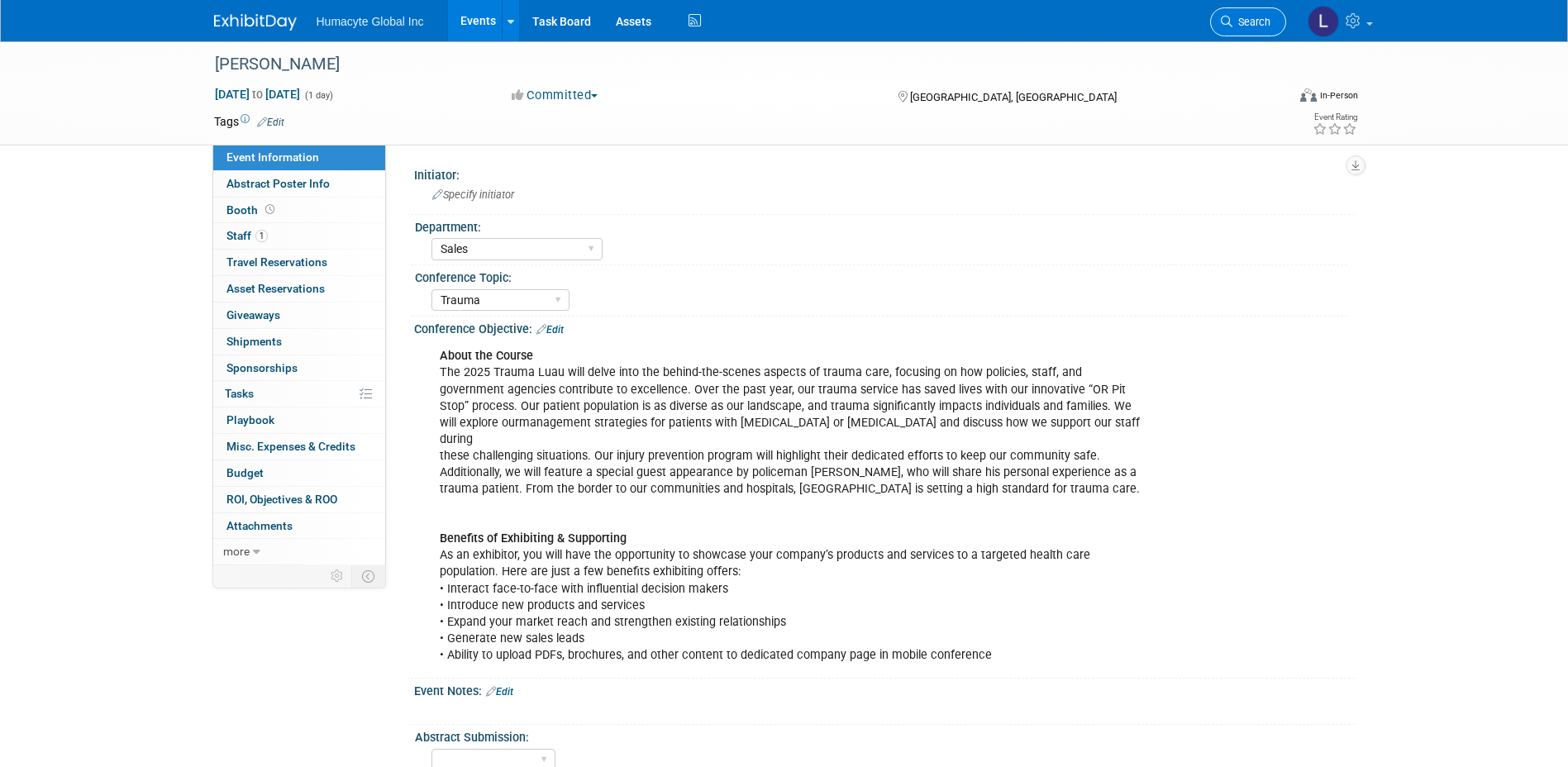click on "Search" at bounding box center (1248, 21) 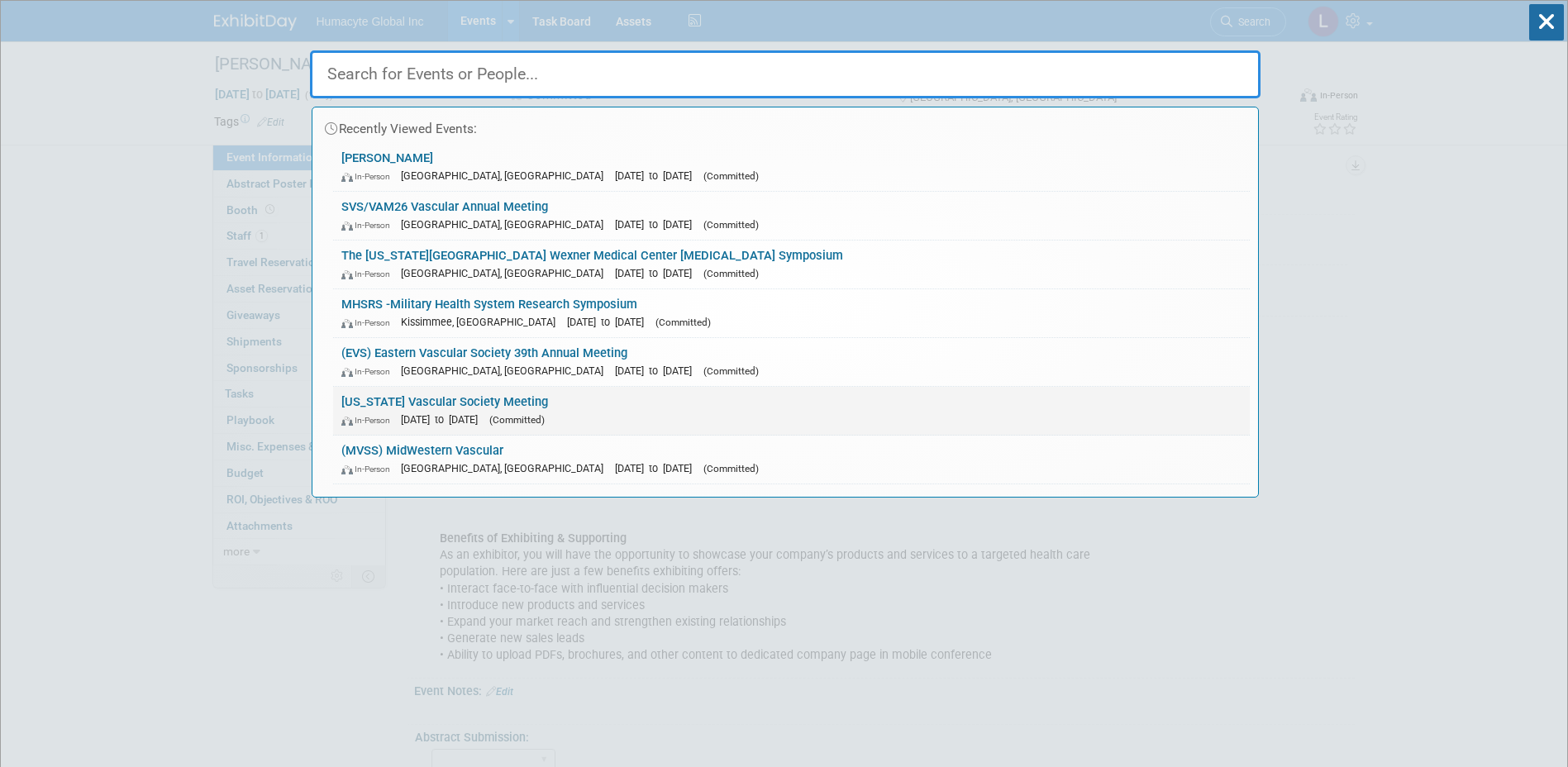 click on "[DATE]  to  [DATE]" at bounding box center (443, 419) 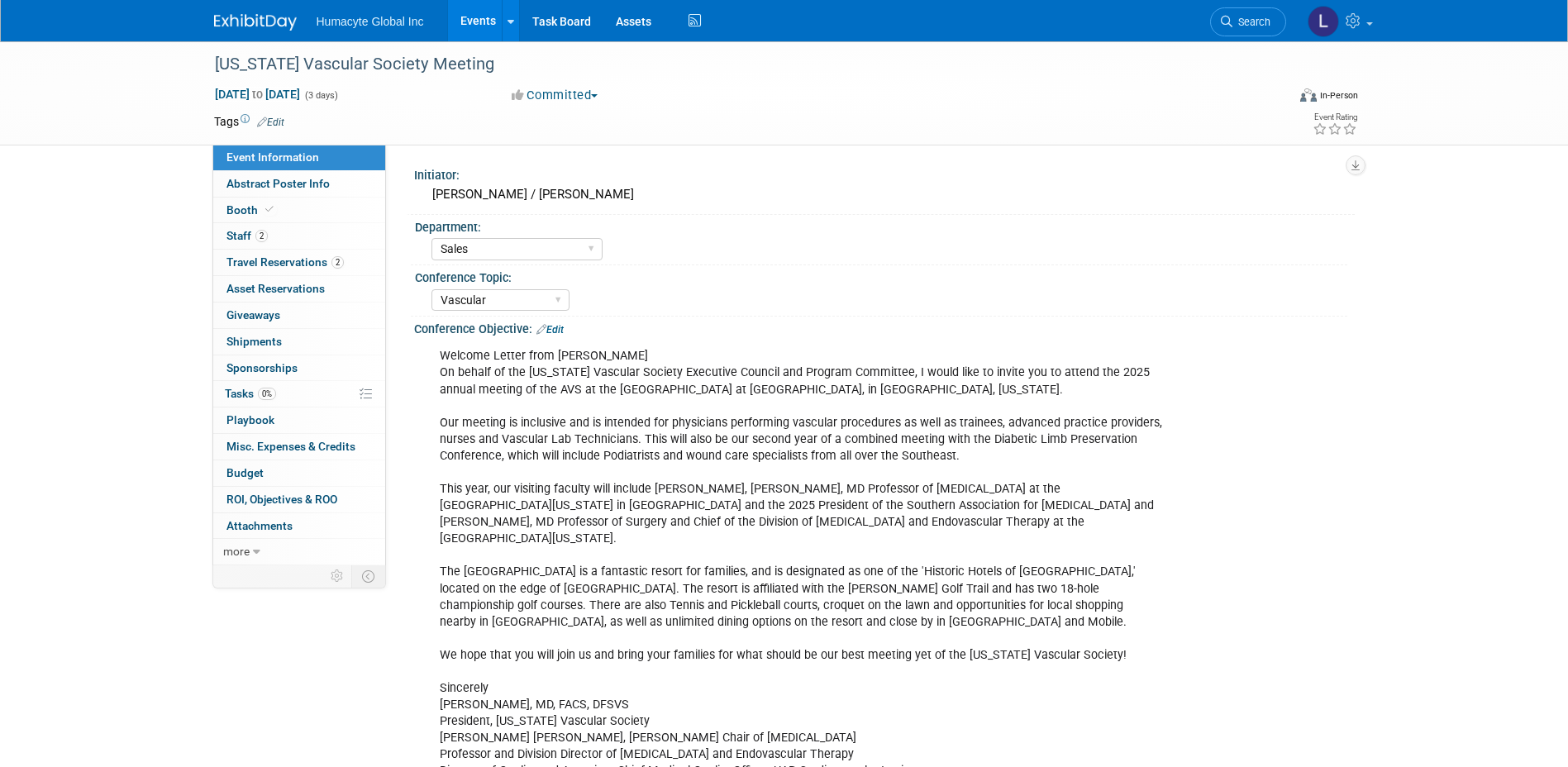 select on "Sales" 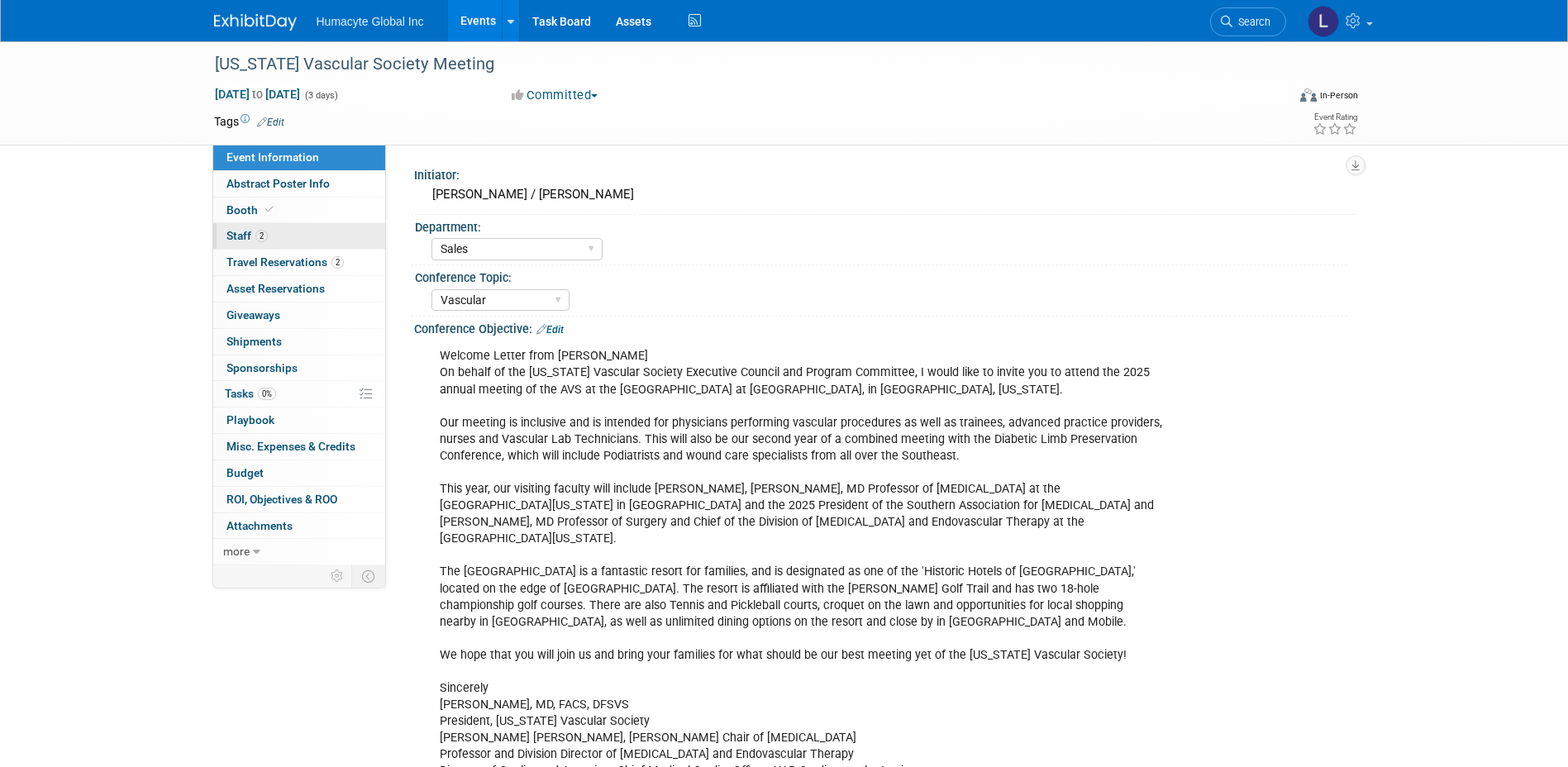 scroll, scrollTop: 0, scrollLeft: 0, axis: both 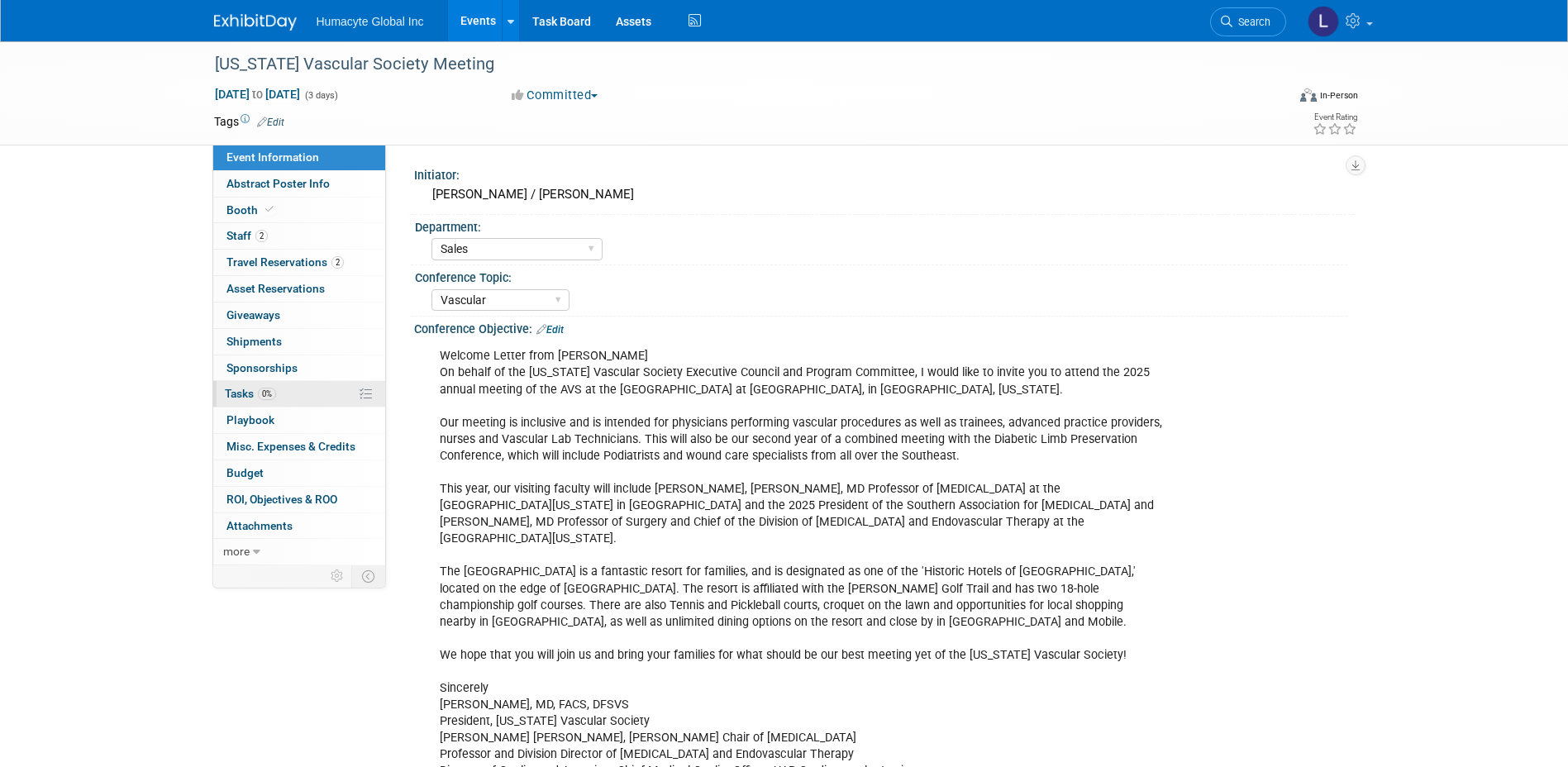 click on "0%
Tasks 0%" at bounding box center (299, 393) 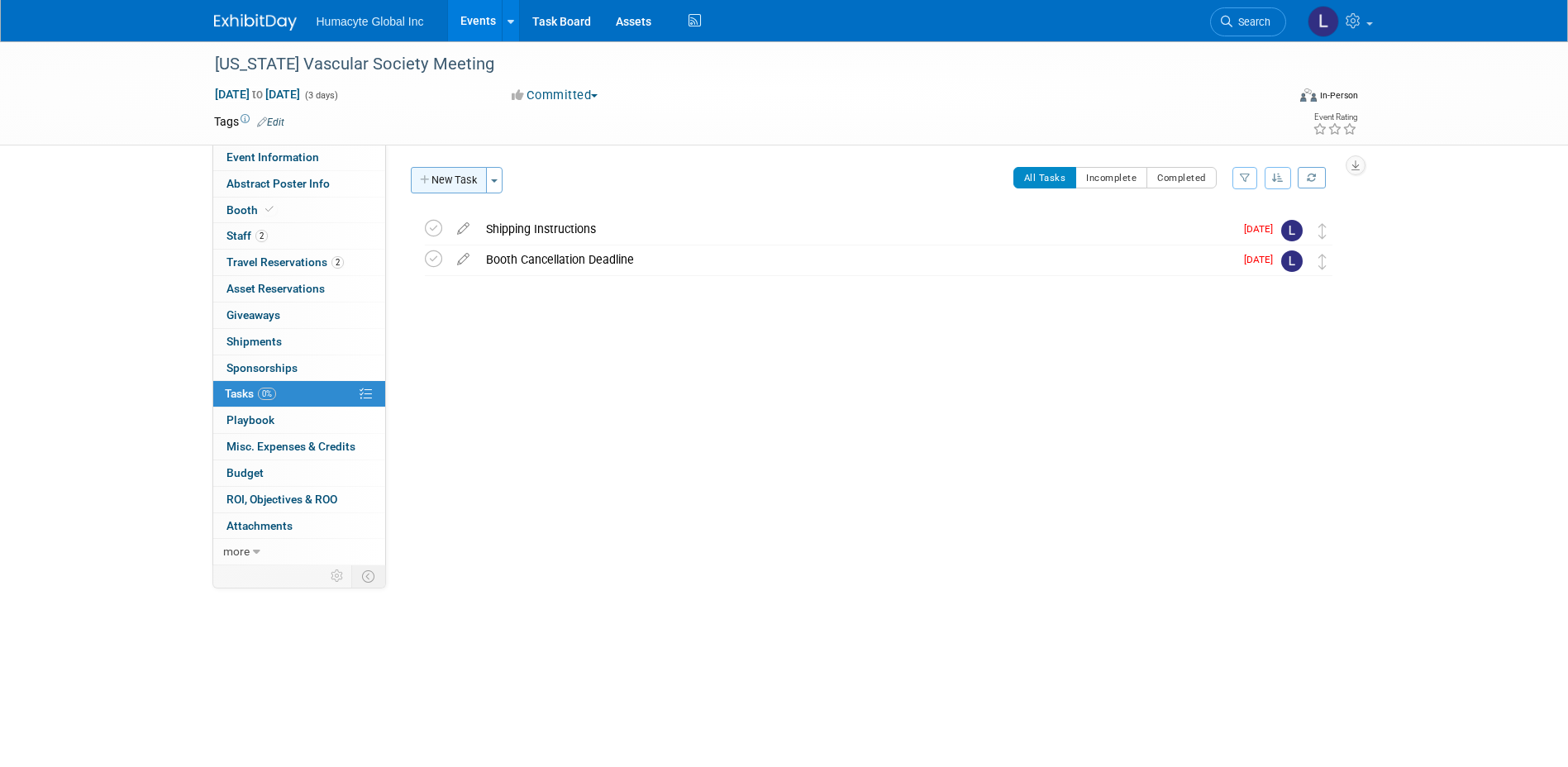 click on "New Task" at bounding box center (449, 180) 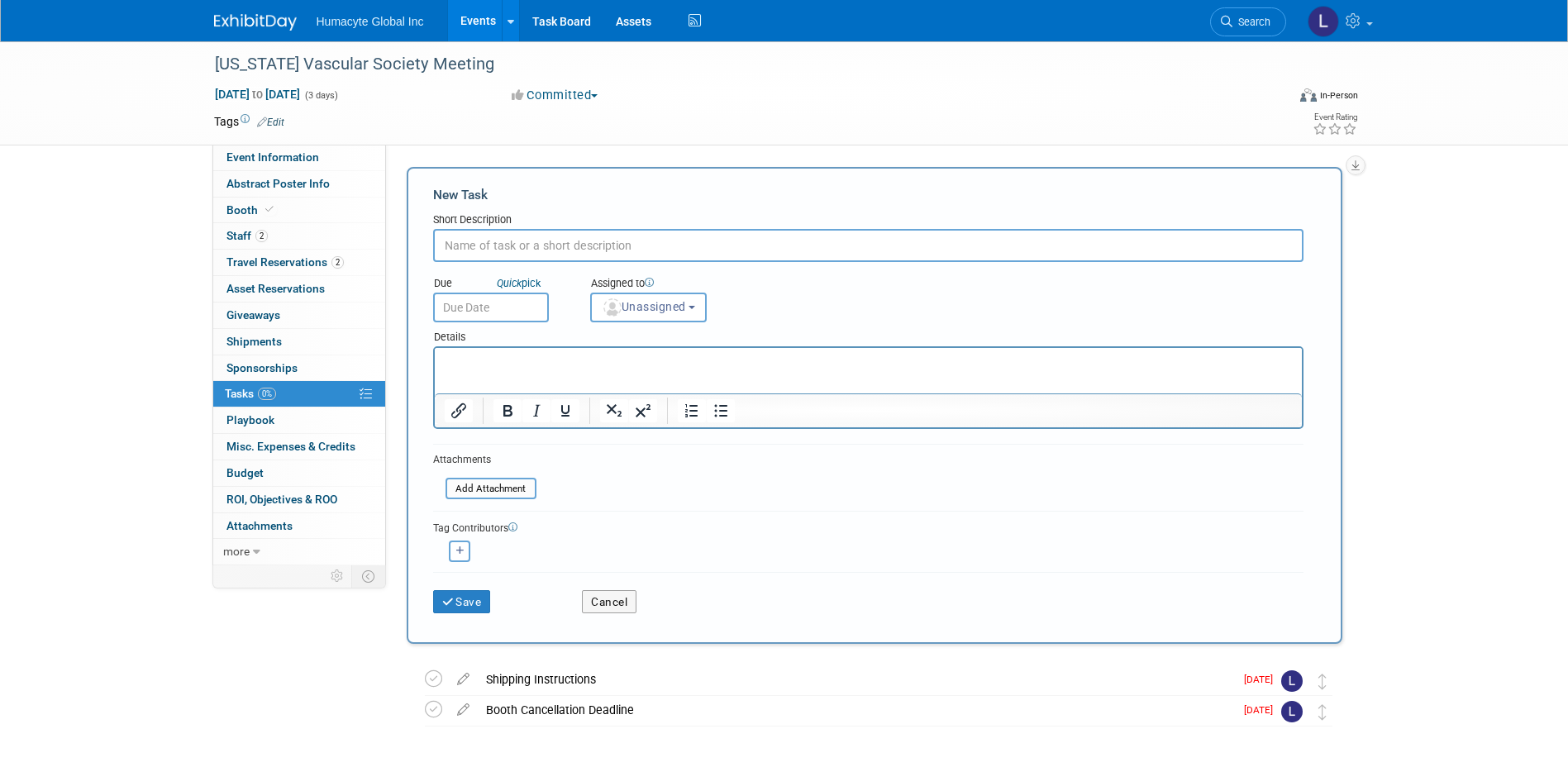 scroll, scrollTop: 0, scrollLeft: 0, axis: both 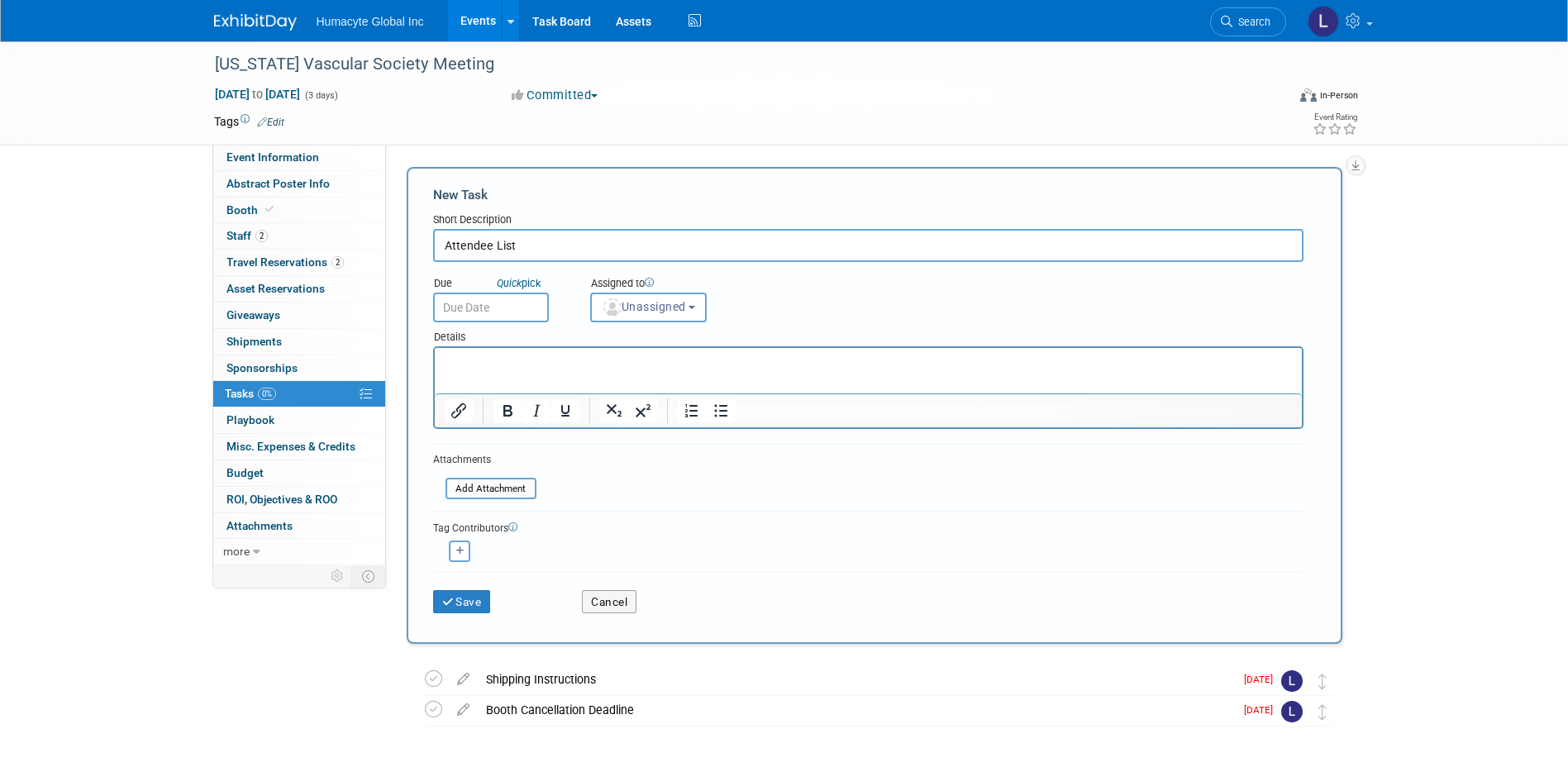 type on "Attendee List" 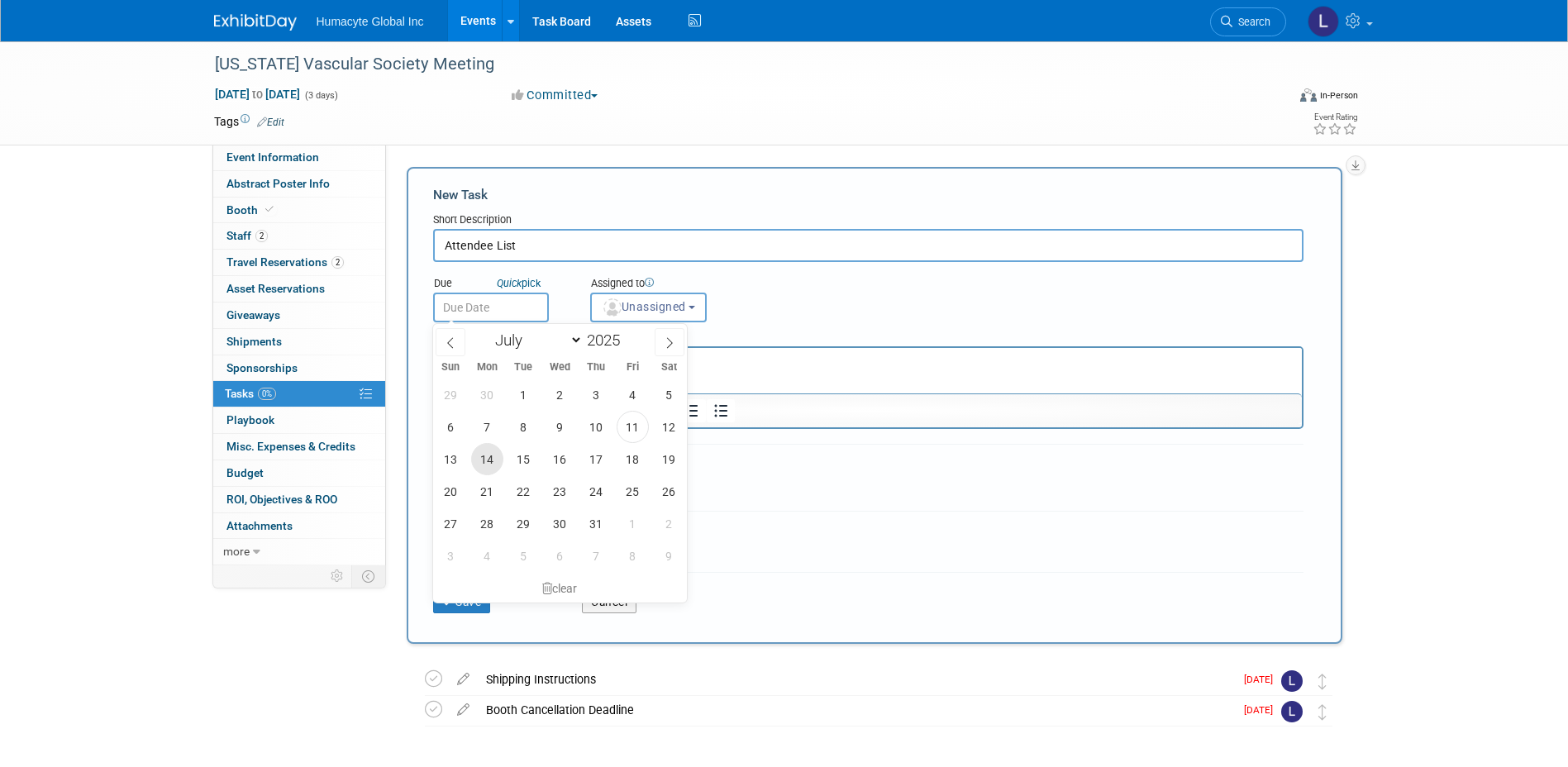 click on "14" at bounding box center [487, 459] 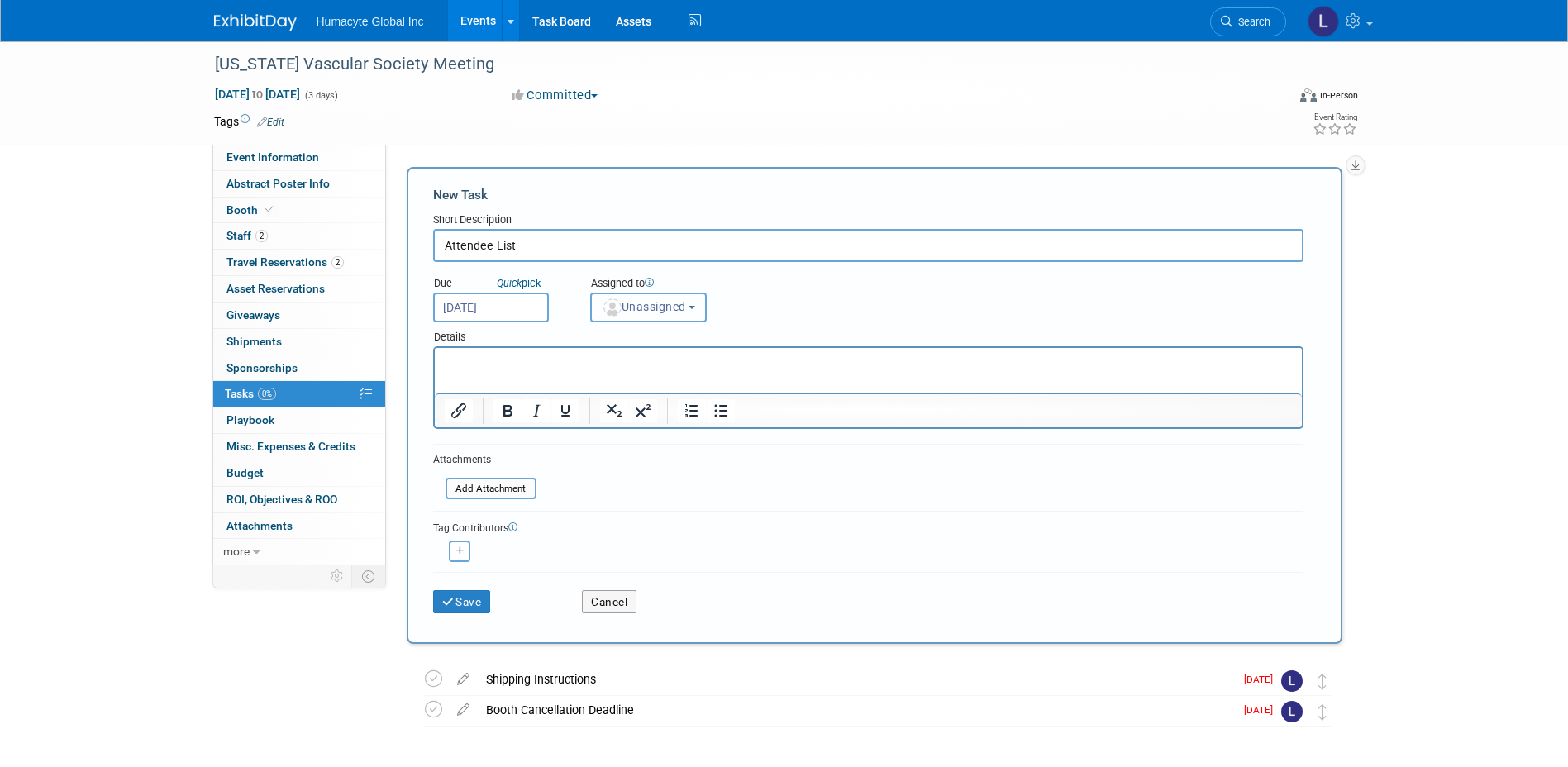 click on "Unassigned" at bounding box center [649, 307] 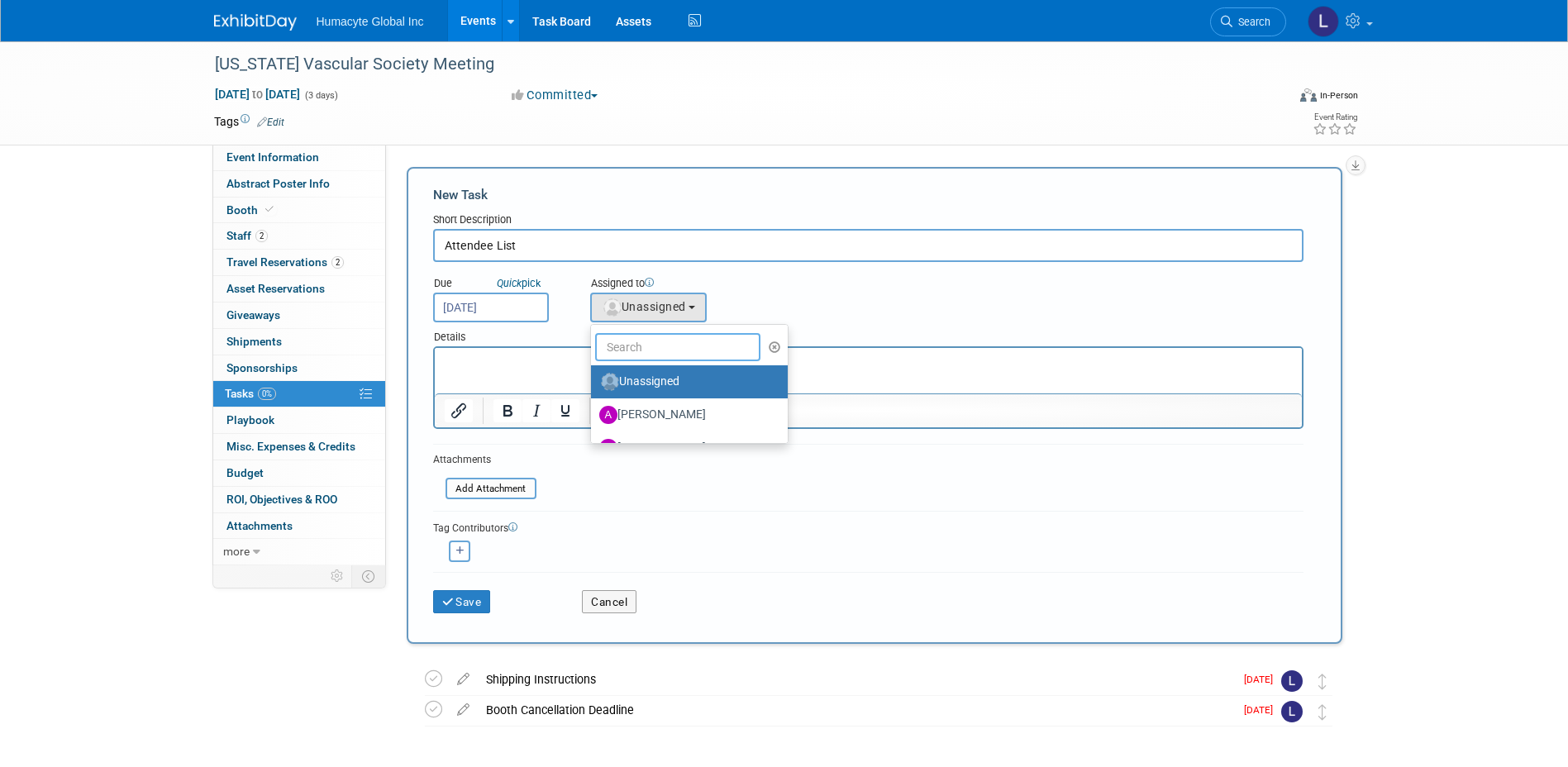 click at bounding box center [678, 347] 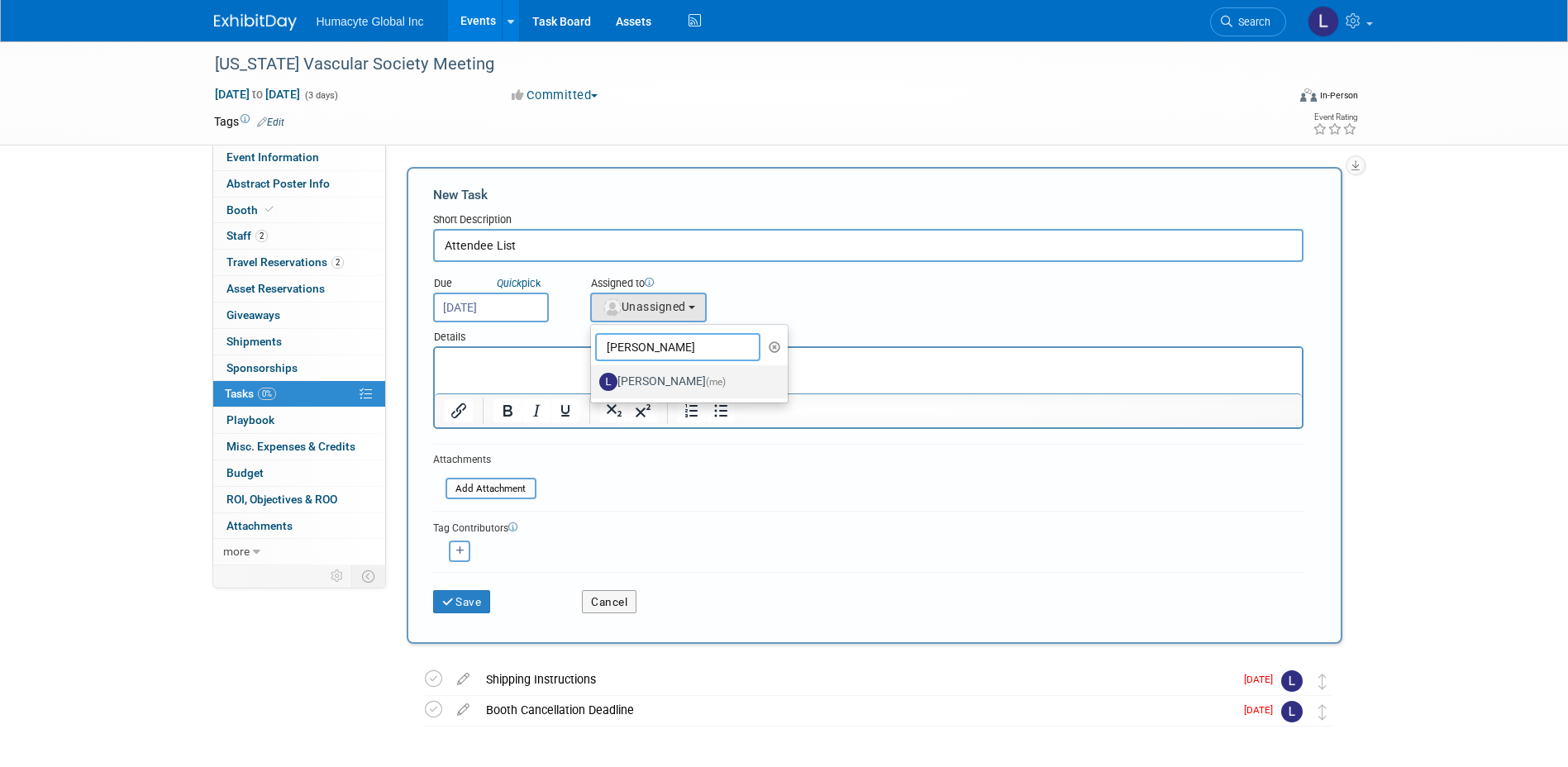 type on "[PERSON_NAME]" 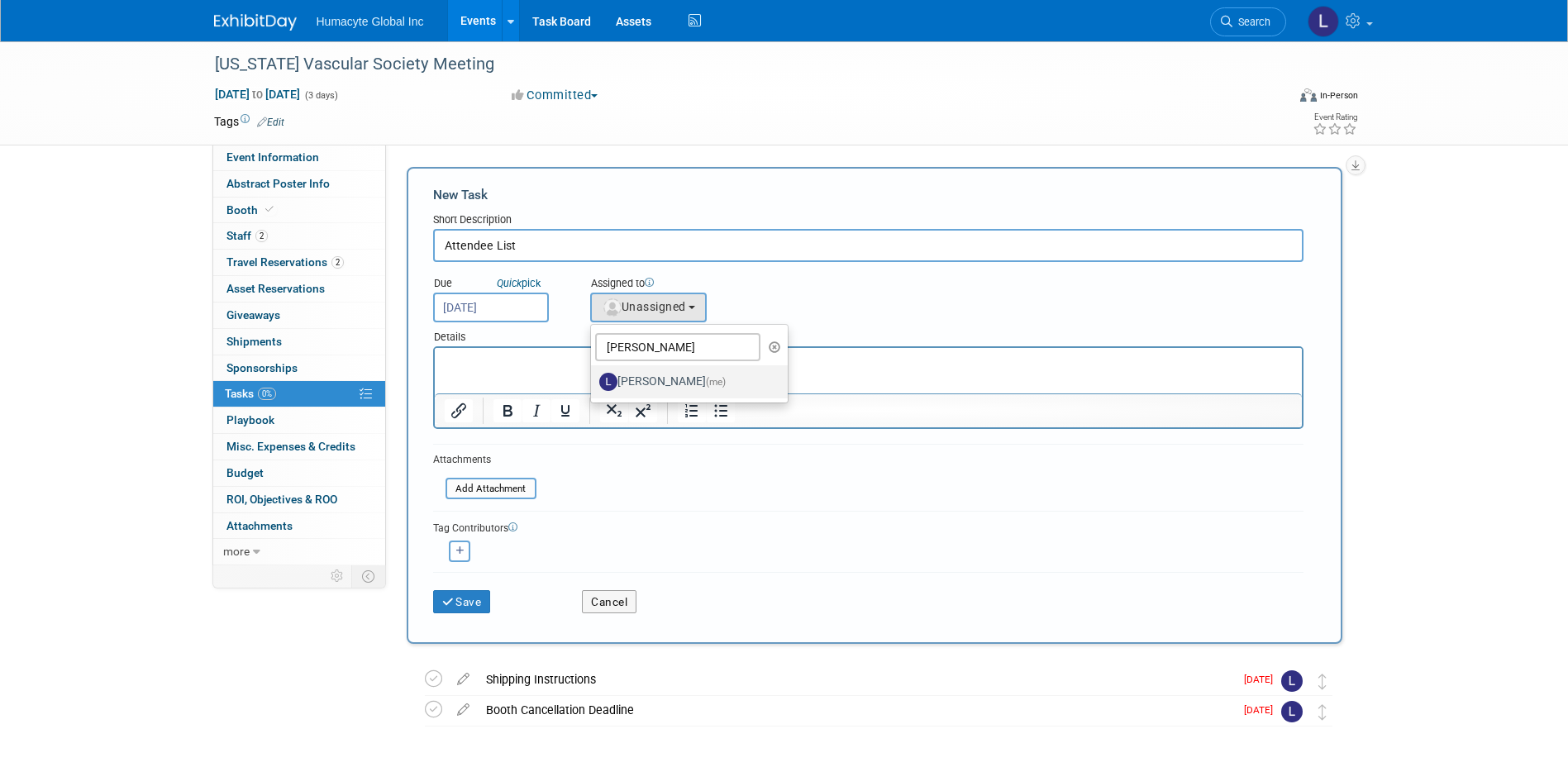 click on "[PERSON_NAME]
(me)" at bounding box center [685, 382] 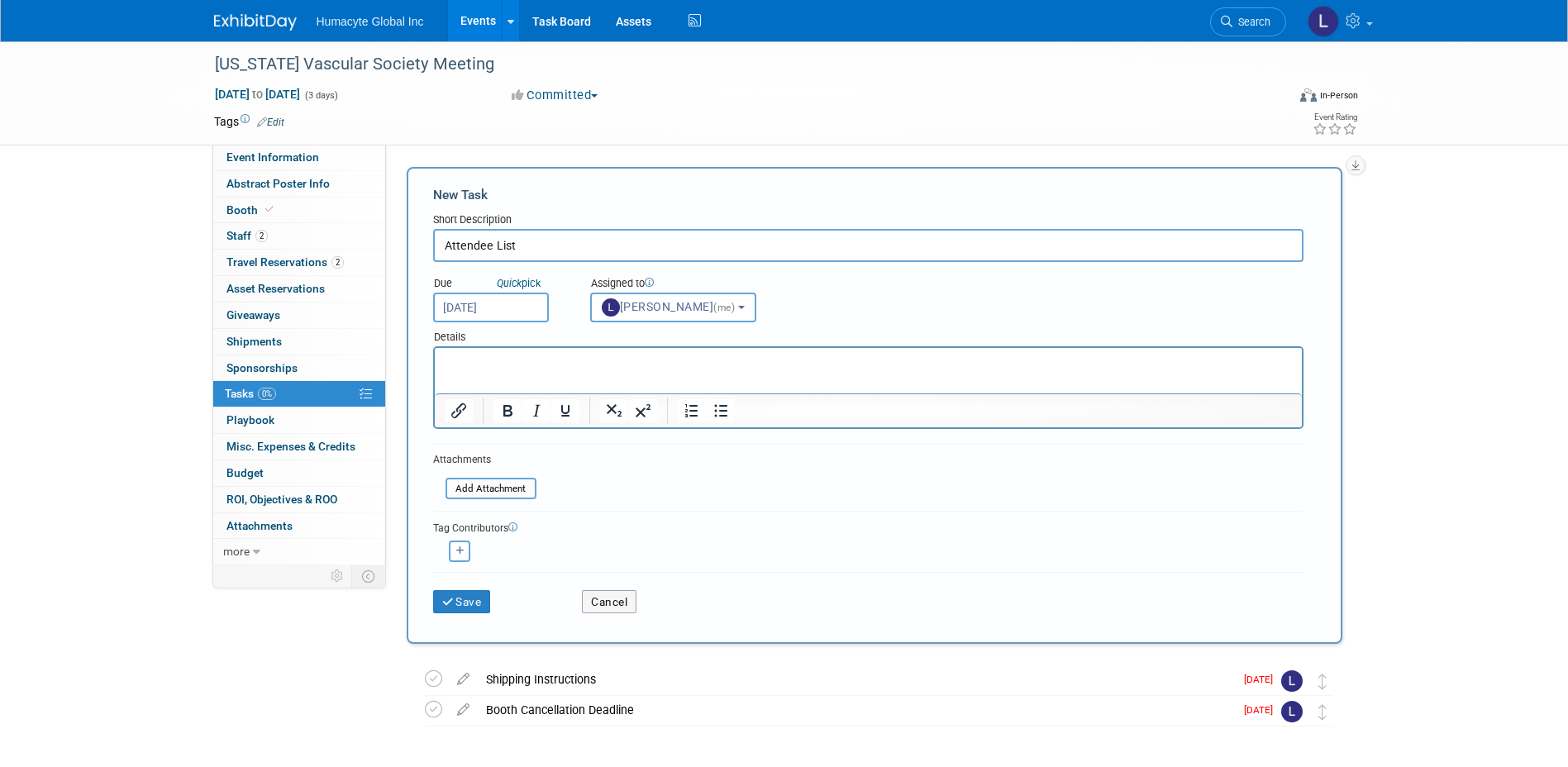 click on "Details" at bounding box center (868, 334) 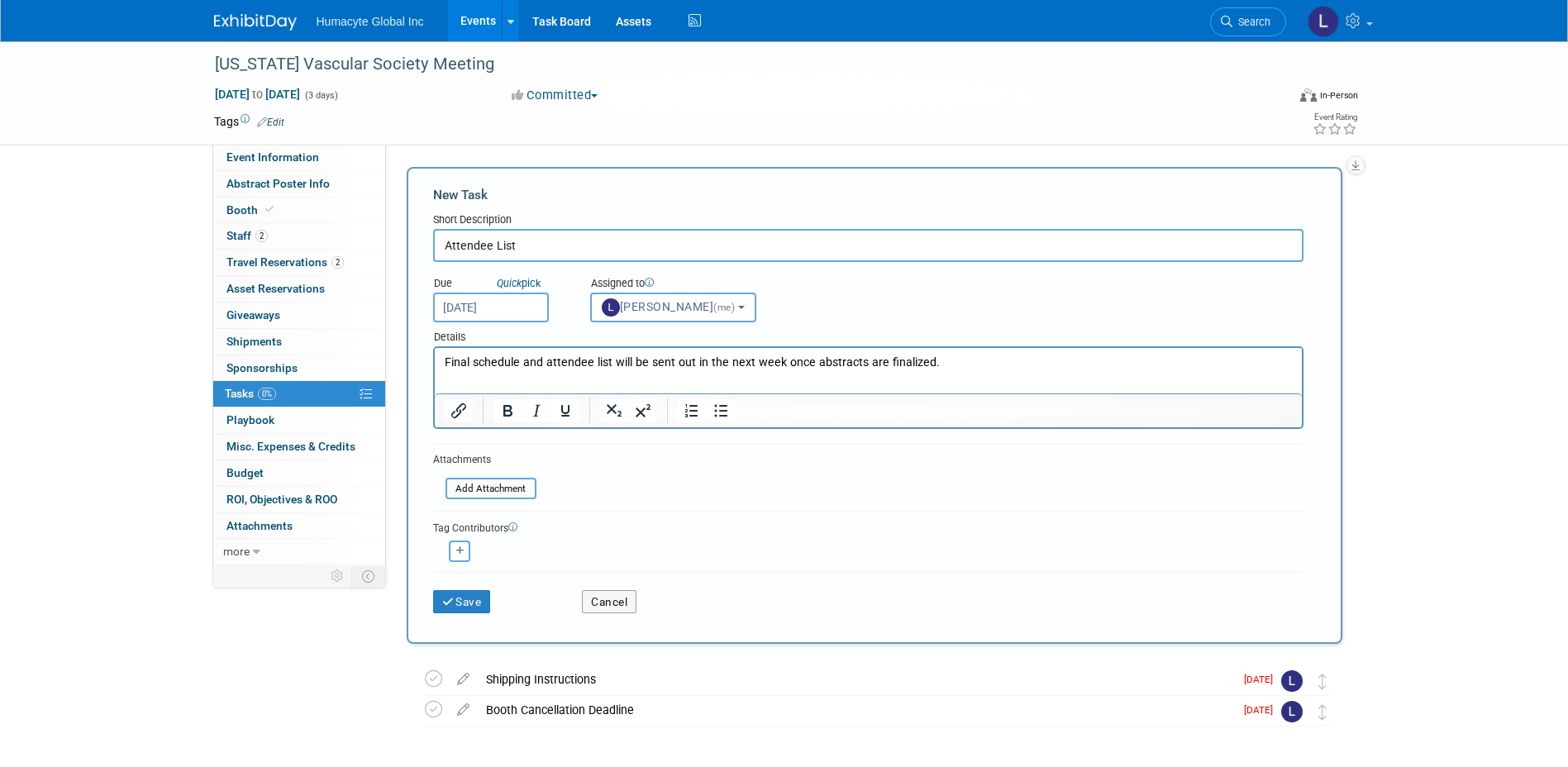 click on "Save" at bounding box center [495, 596] 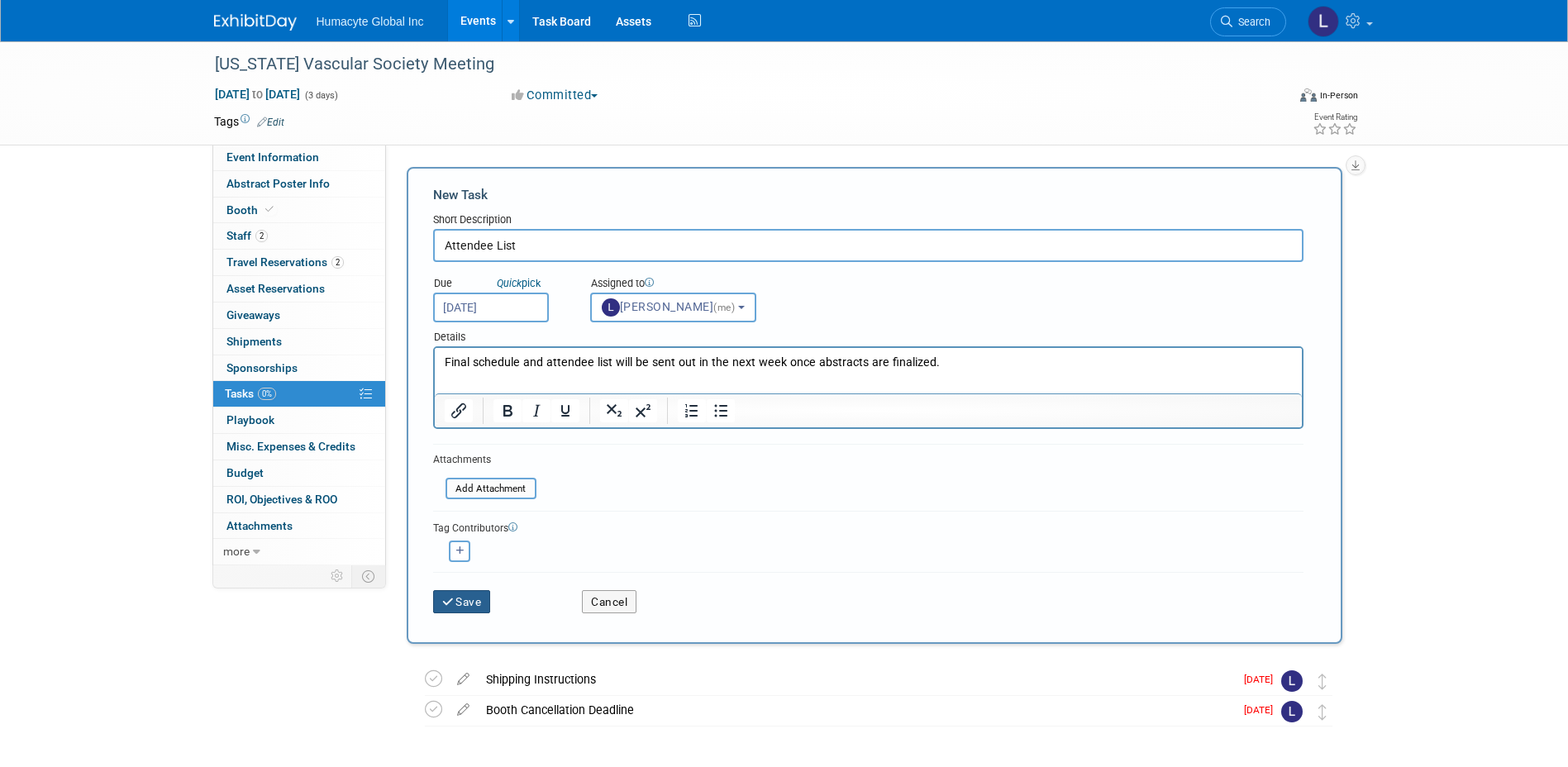 click on "Save" at bounding box center (462, 602) 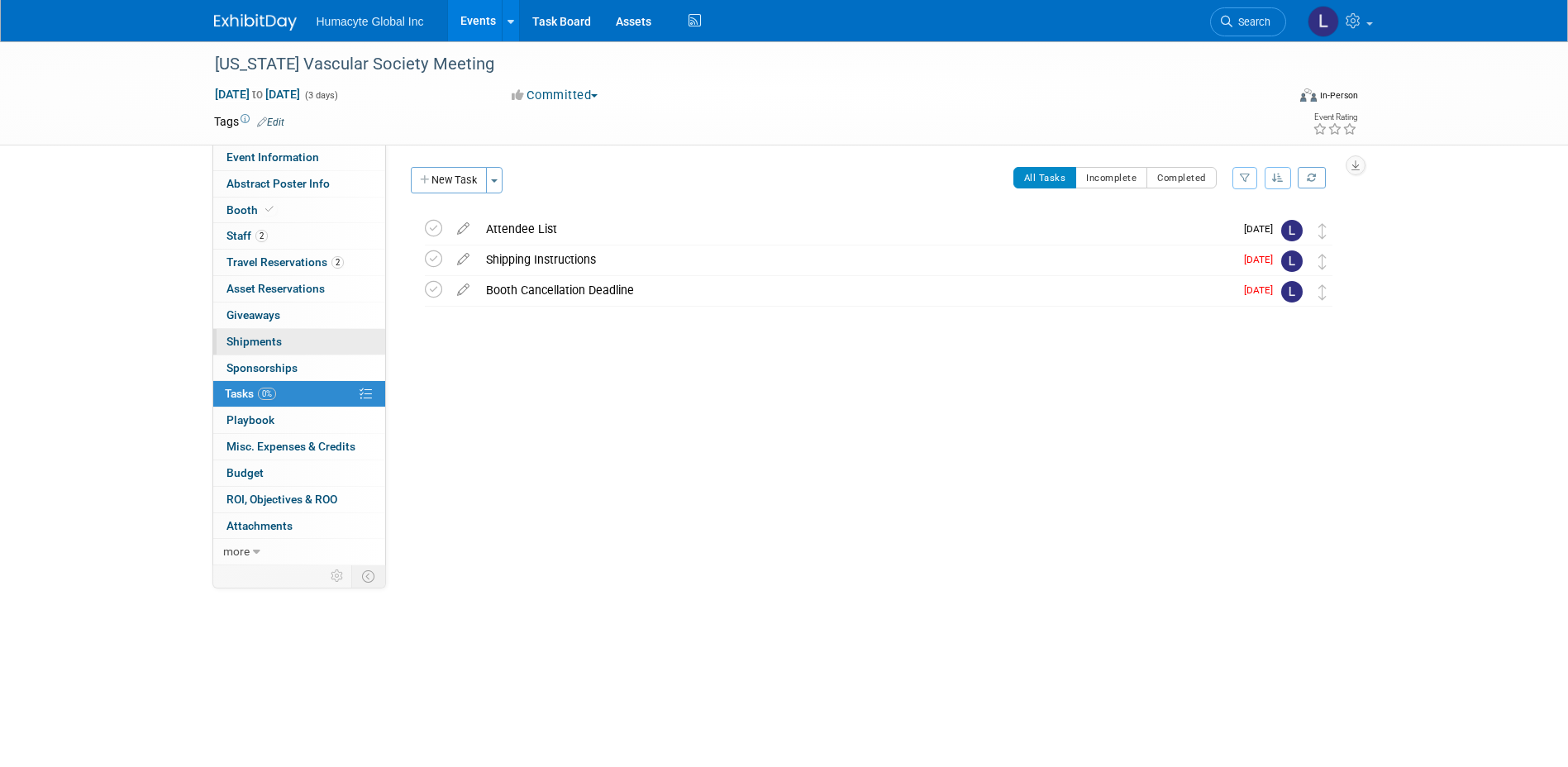 click on "Shipments 0" at bounding box center (254, 341) 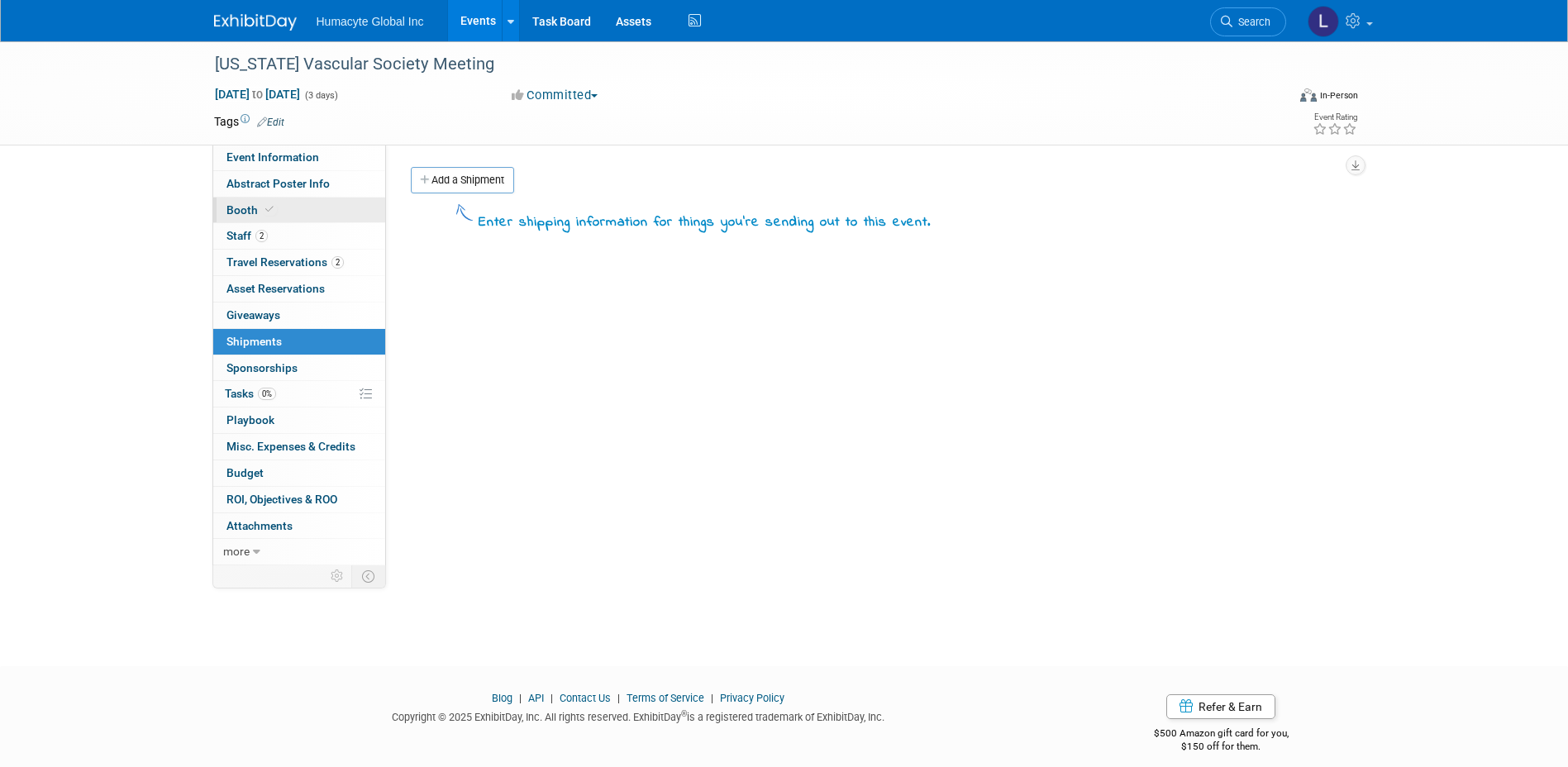 click on "Booth" at bounding box center (299, 210) 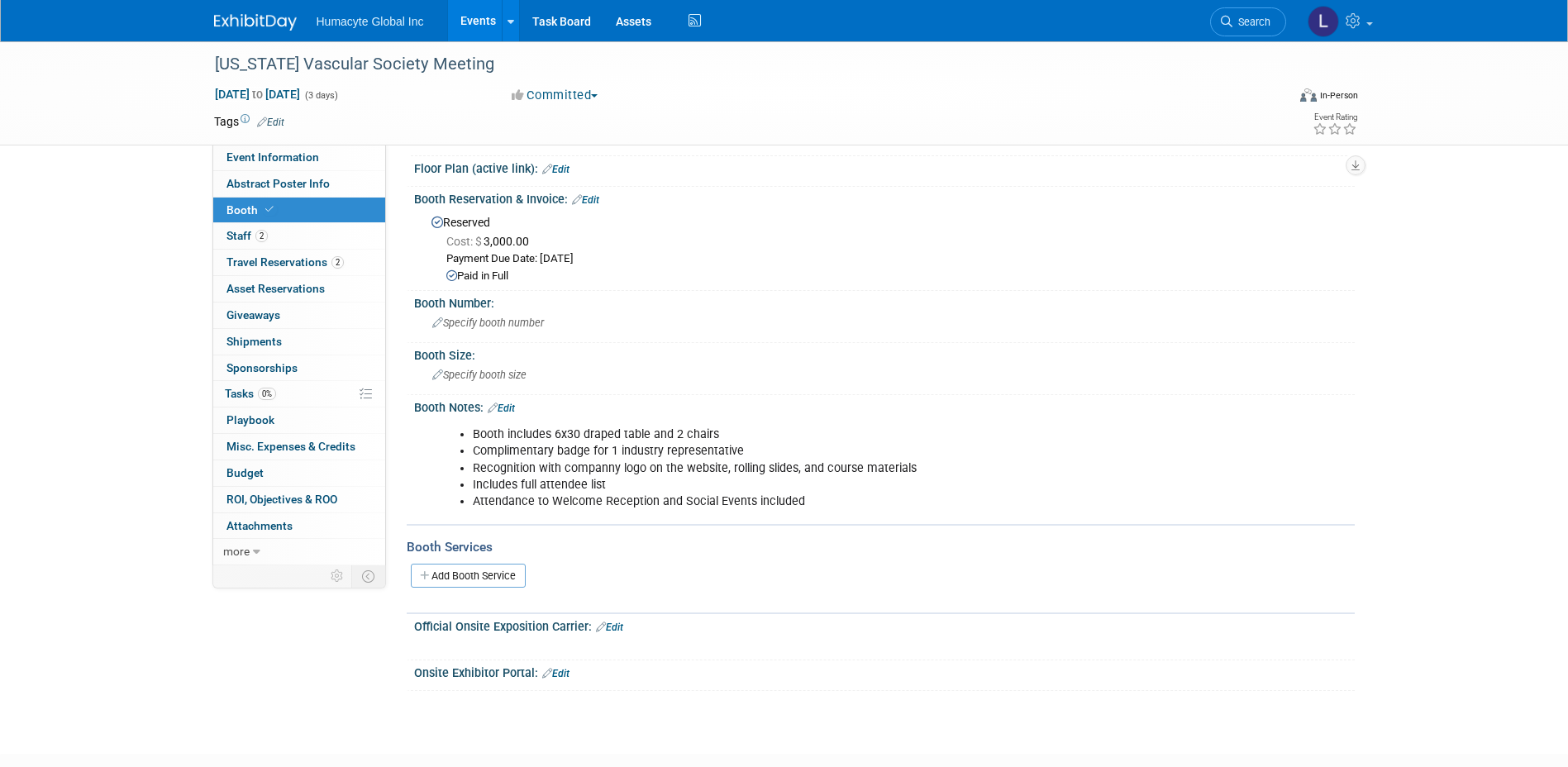 scroll, scrollTop: 0, scrollLeft: 0, axis: both 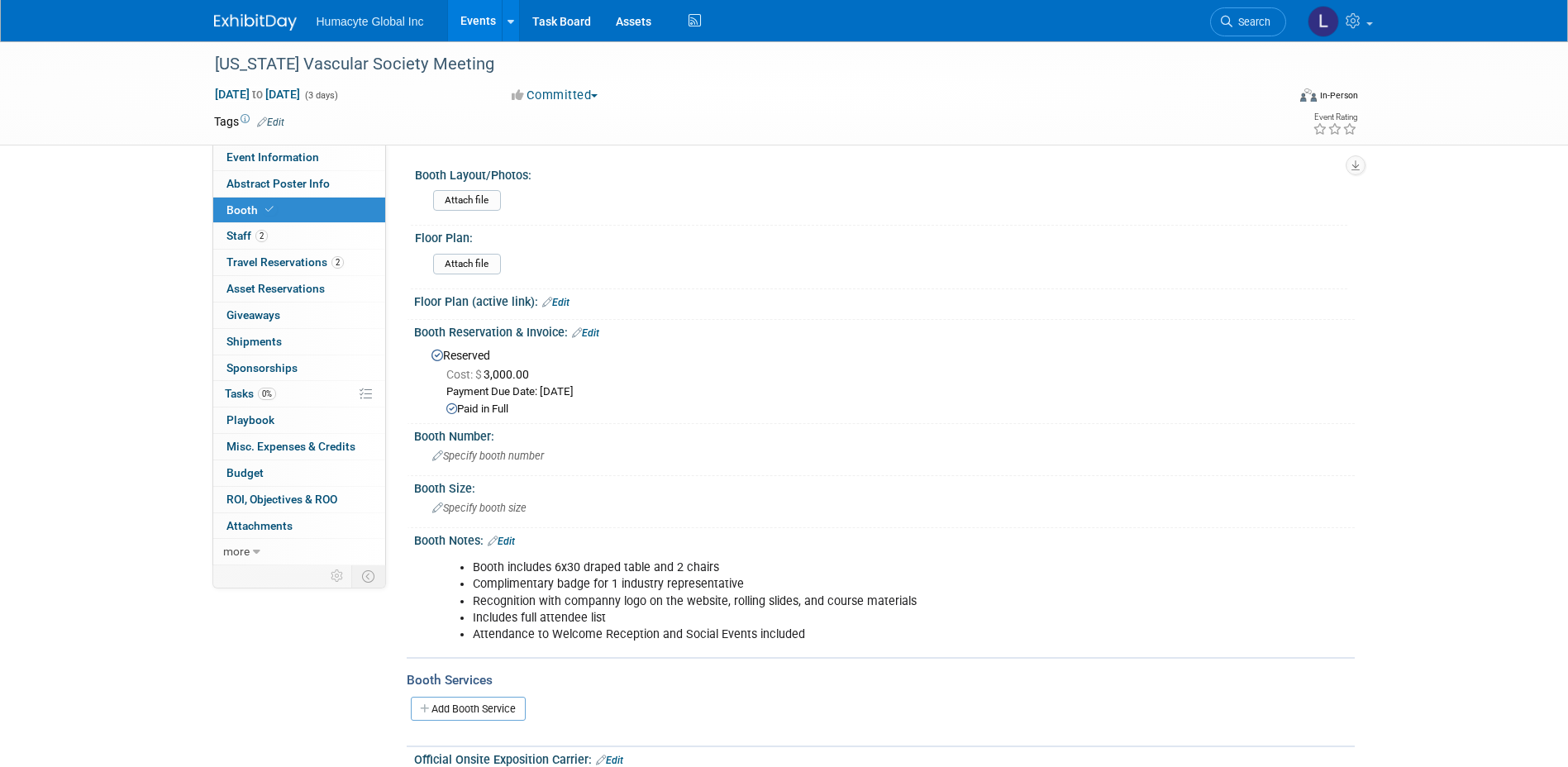 click on "[US_STATE] Vascular Society Meeting
[DATE]  to  [DATE]
(3 days)
[DATE] to [DATE]
Committed
Committed
Considering
Not Going
Walk the Floor
Exploring
Virtual
In-Person
Hybrid
<img src="[URL][DOMAIN_NAME]" style="width: 22px; height: 18px; margin-top: 2px; margin-bottom: 2px; margin-left: 2px; filter: Grayscale(70%); opacity: 0.9;" />   Virtual
<img src="[URL][DOMAIN_NAME]" style="width: 22px; height: 18px; margin-top: 2px; margin-bottom: 2px; margin-left: 2px; filter: Grayscale(70%); opacity: 0.9;" />   In-Person
<img src="[URL][DOMAIN_NAME]" style="width: 22px; height: 18px; margin-top: 2px; margin-bottom: 2px; margin-left: 2px; filter: Grayscale(70%); opacity: 0.9;" />   Hybrid
Tags
Edit" at bounding box center [784, 93] 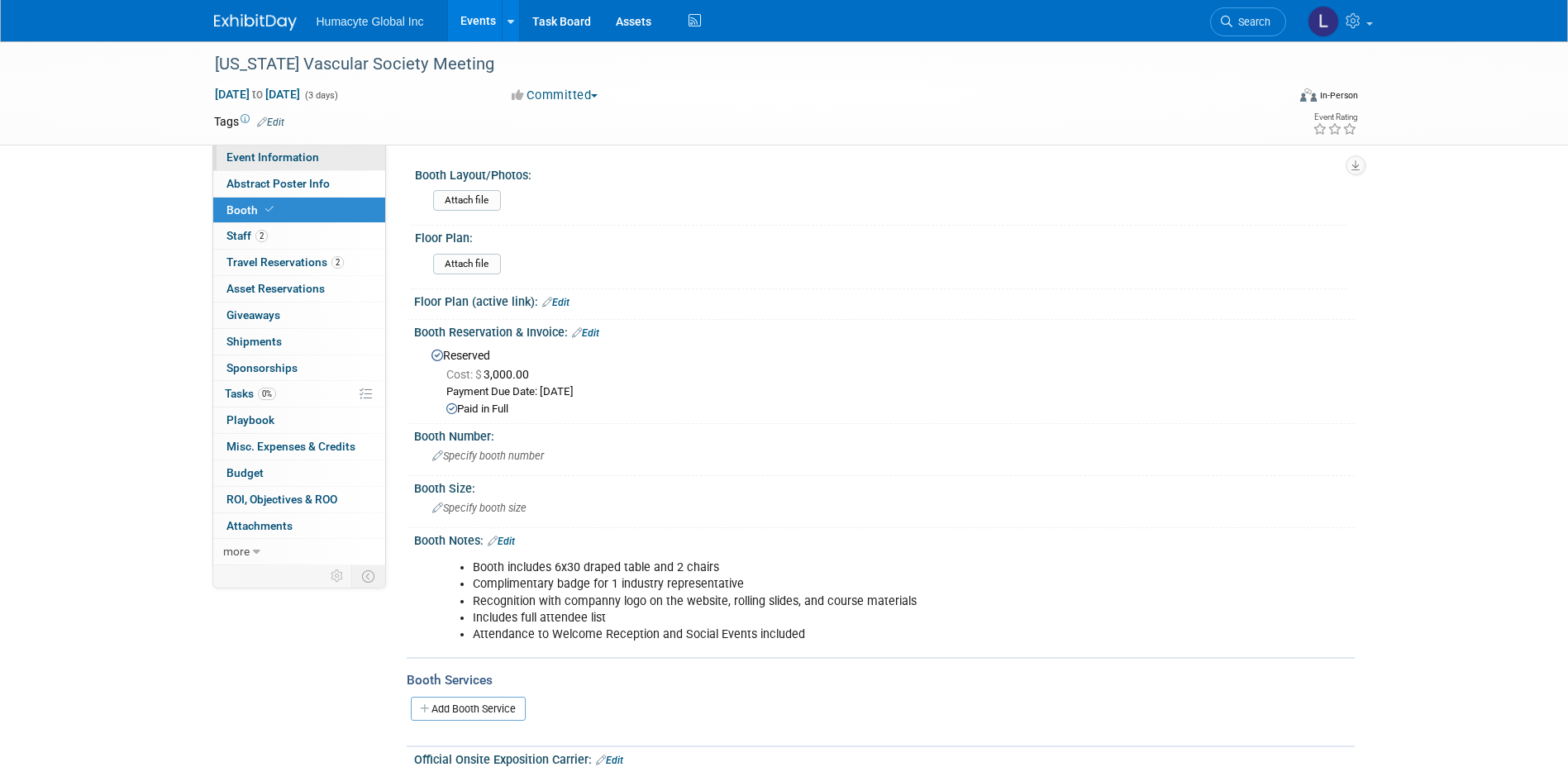 click on "Event Information" at bounding box center (273, 157) 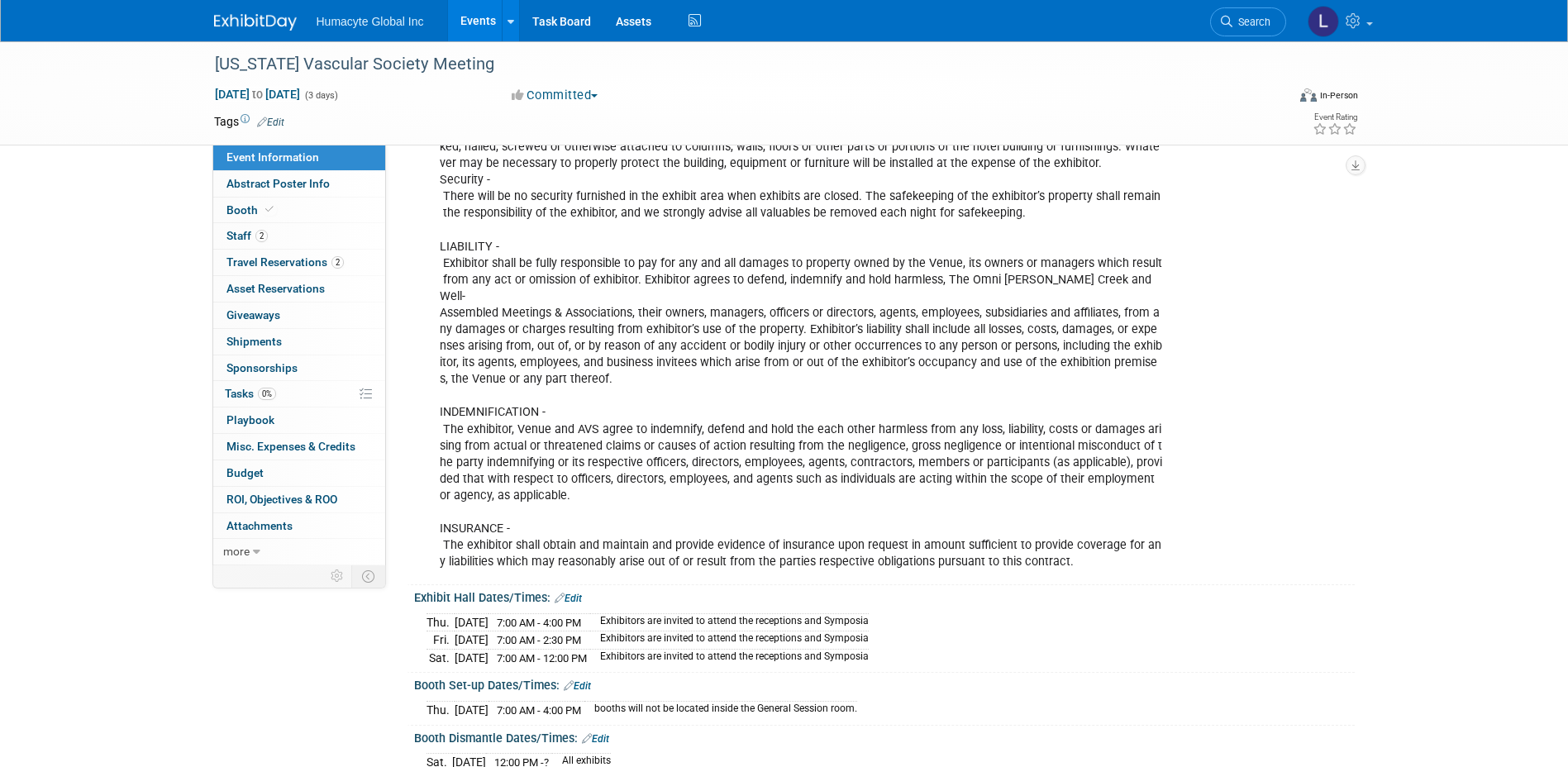 scroll, scrollTop: 2692, scrollLeft: 0, axis: vertical 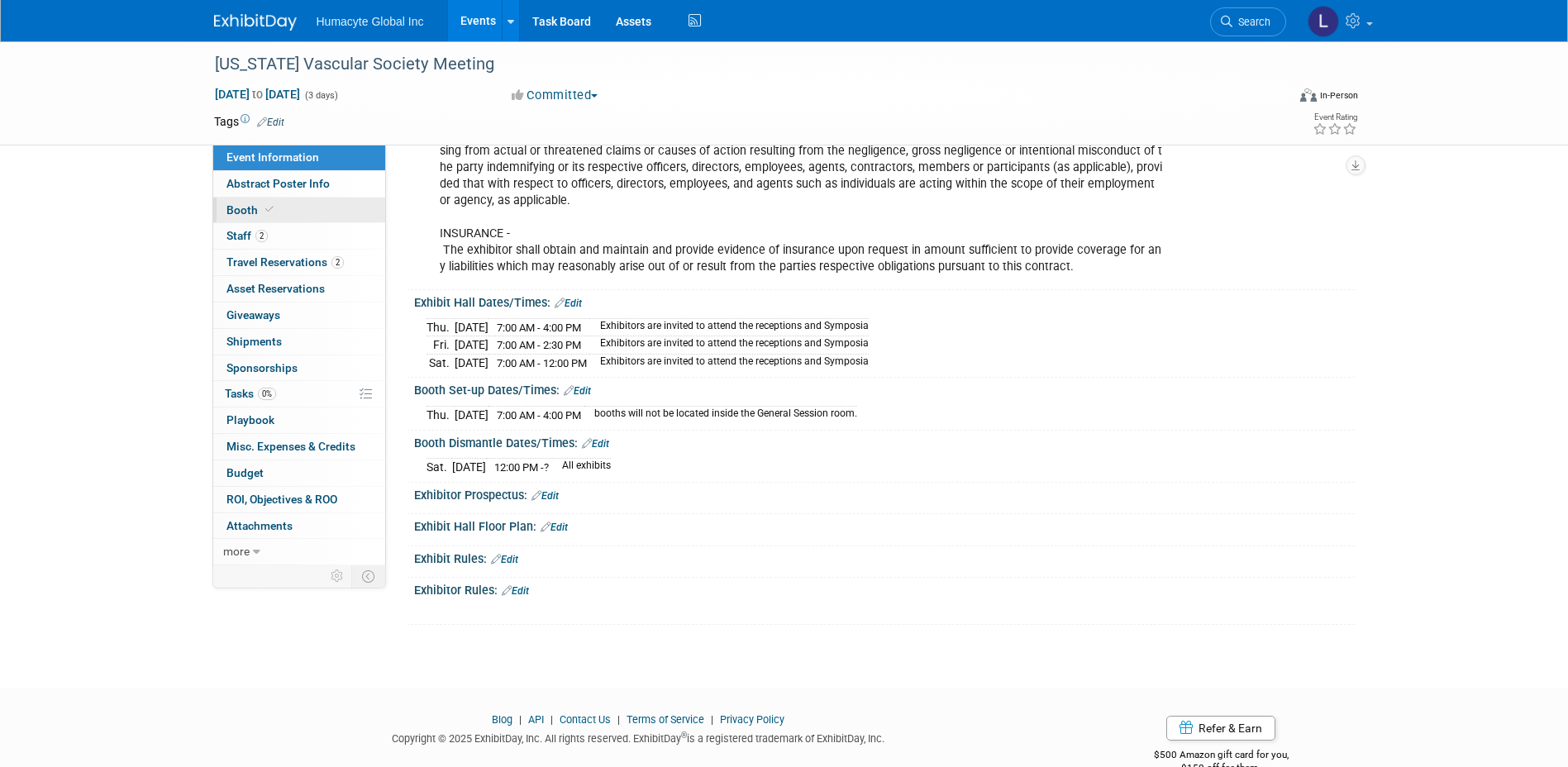 click on "Booth" at bounding box center (251, 210) 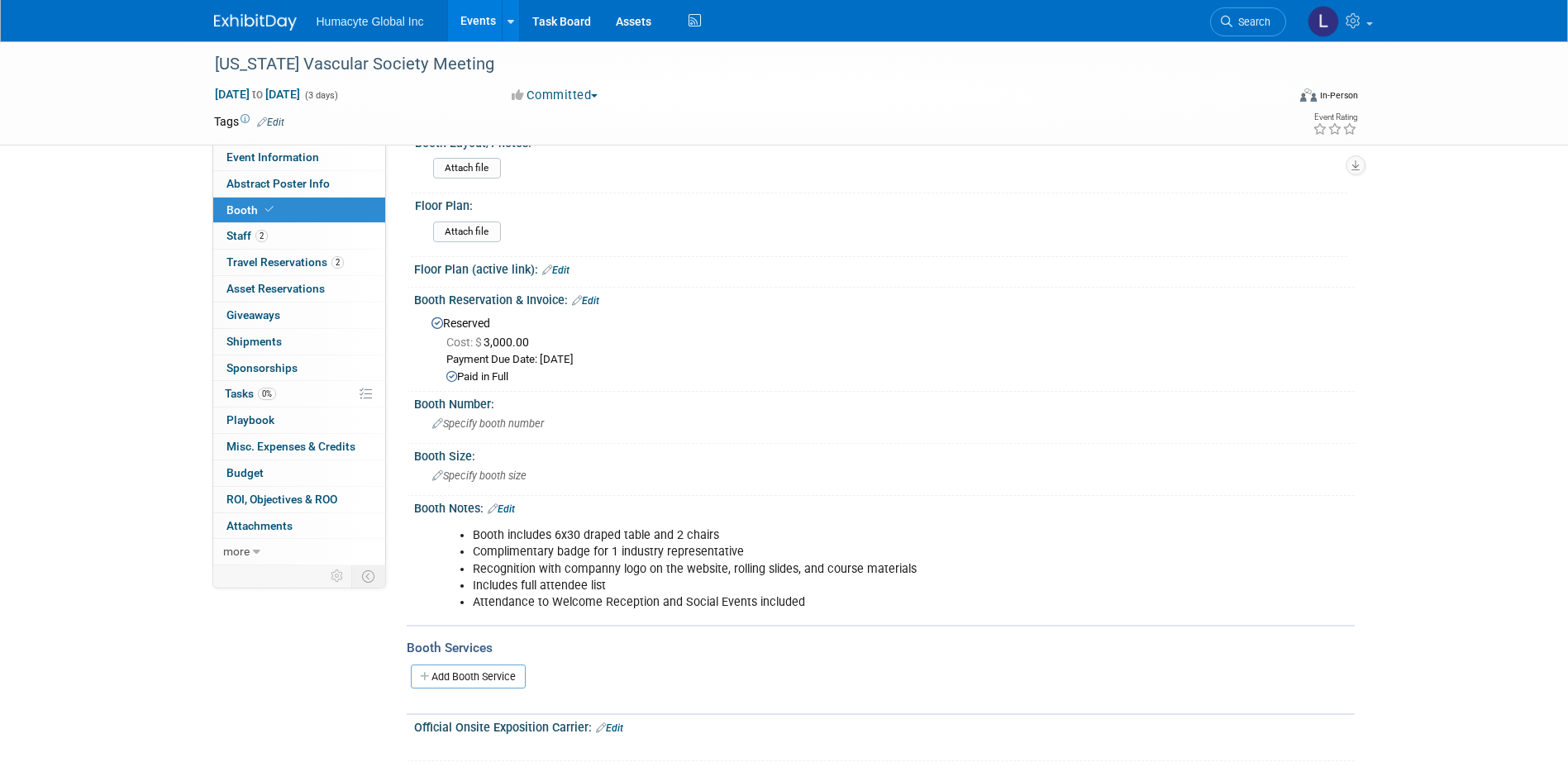 scroll, scrollTop: 0, scrollLeft: 0, axis: both 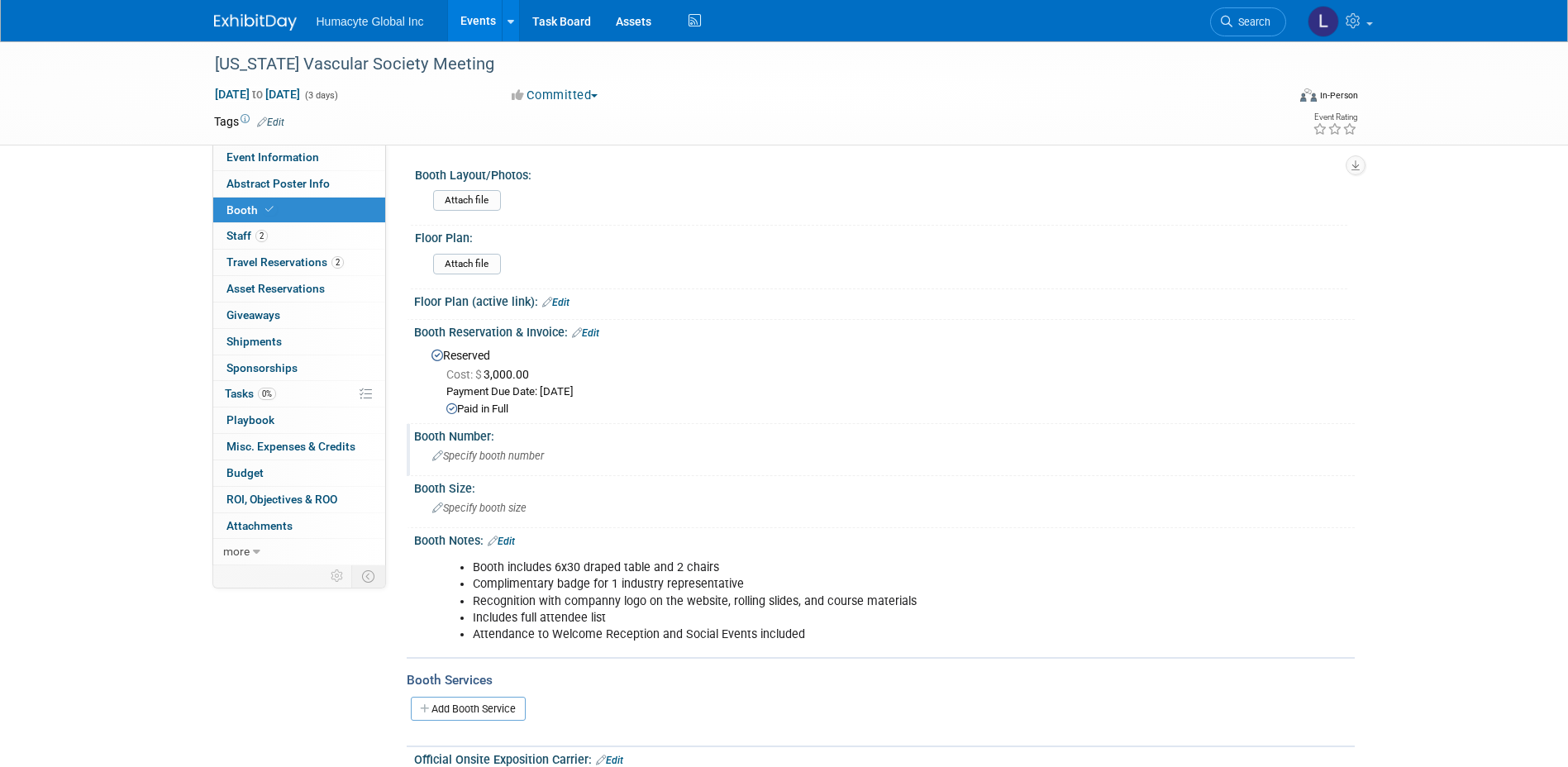 click on "Specify booth number" at bounding box center [884, 455] 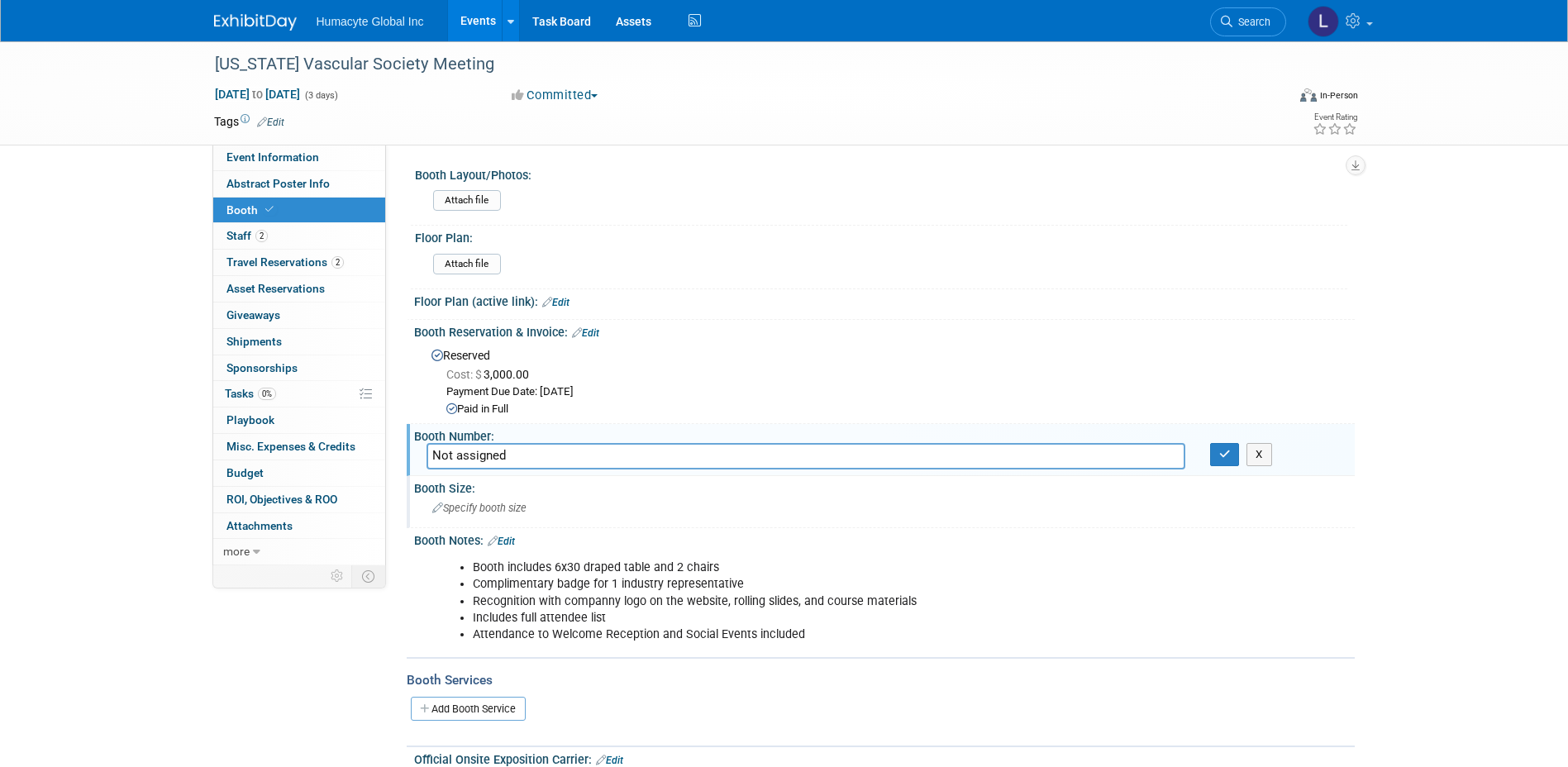 type on "Not assigned" 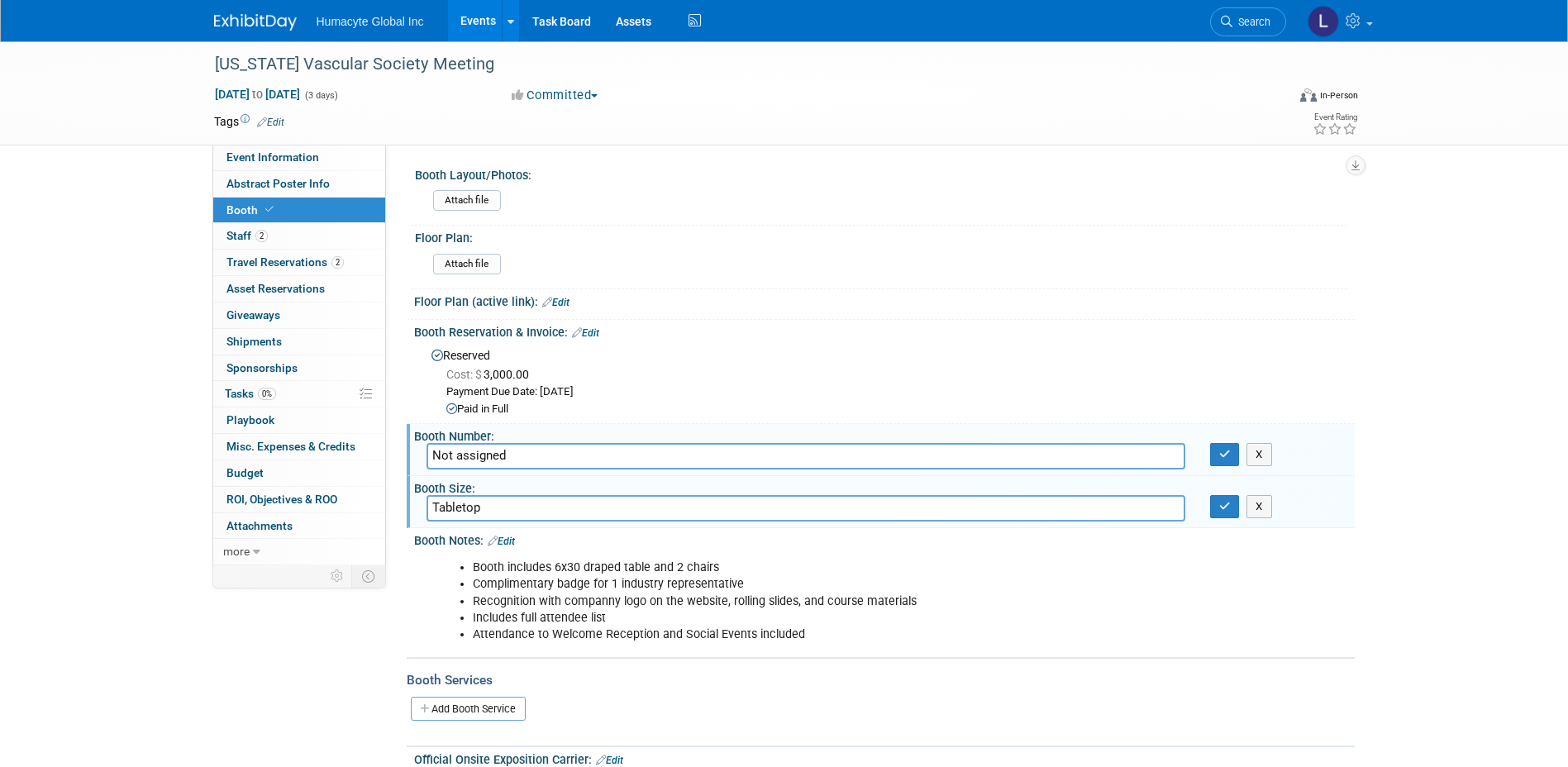 type on "Tabletop" 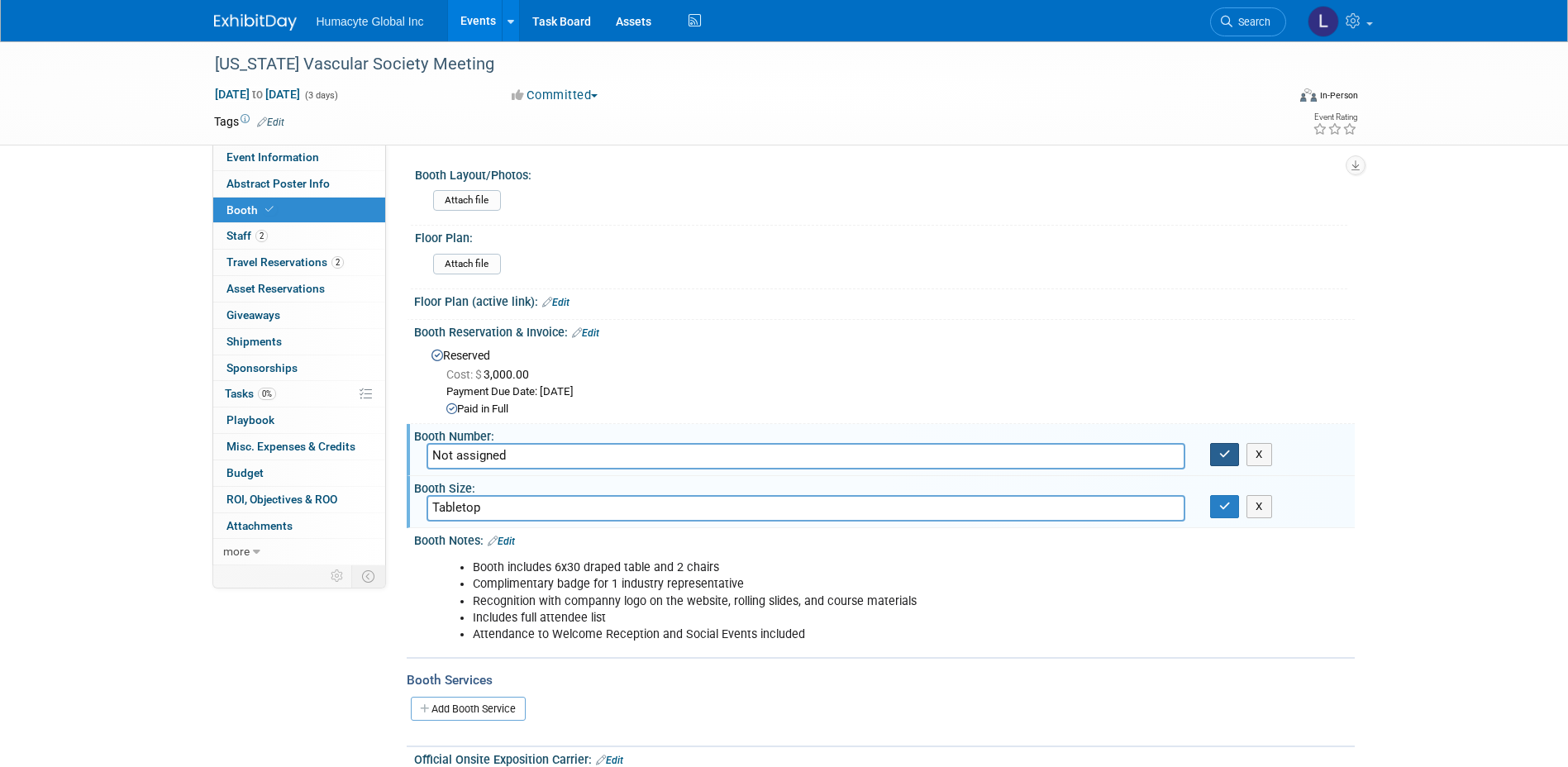 drag, startPoint x: 1215, startPoint y: 455, endPoint x: 1219, endPoint y: 489, distance: 34.234486 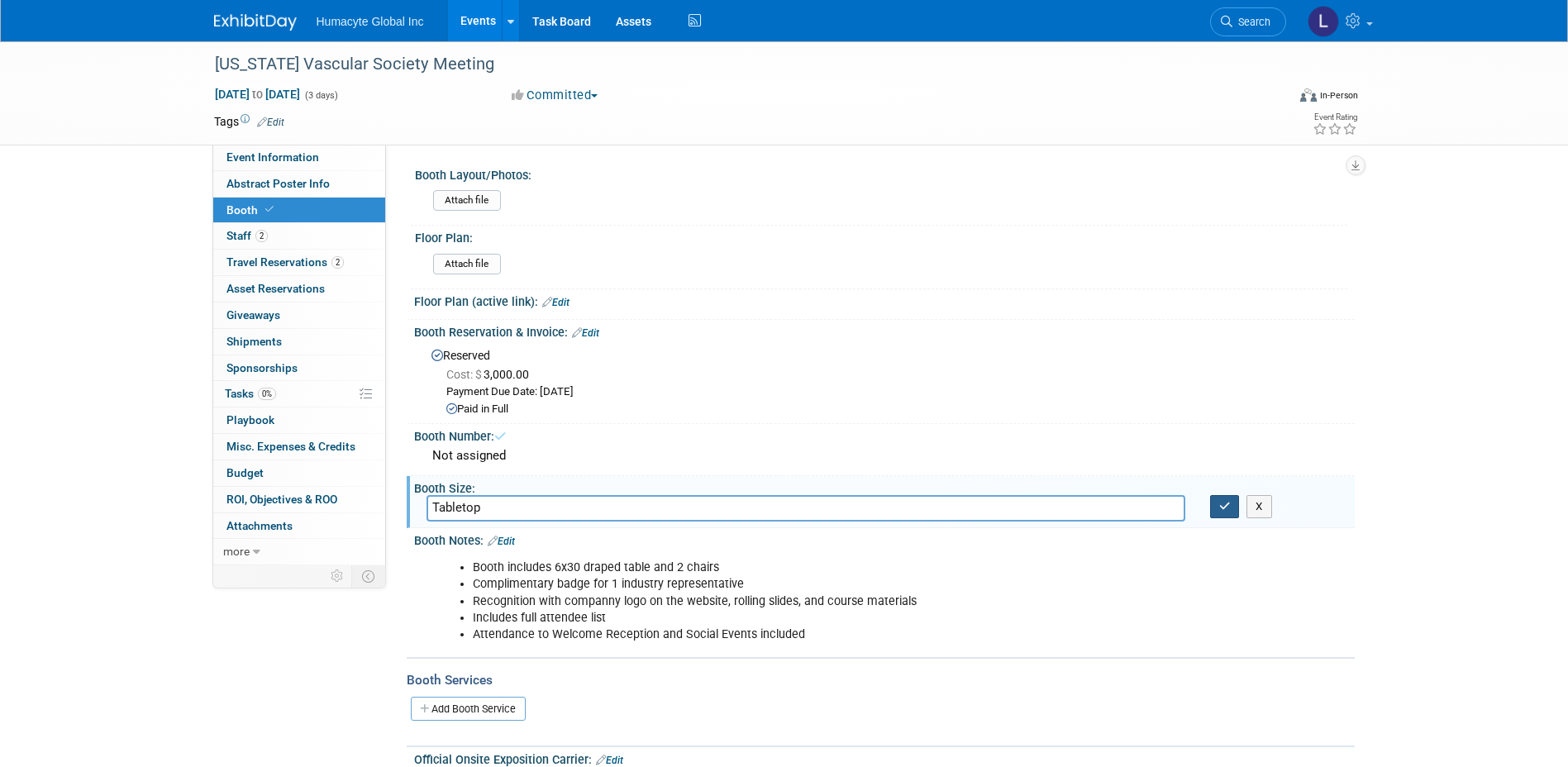 click at bounding box center (1225, 507) 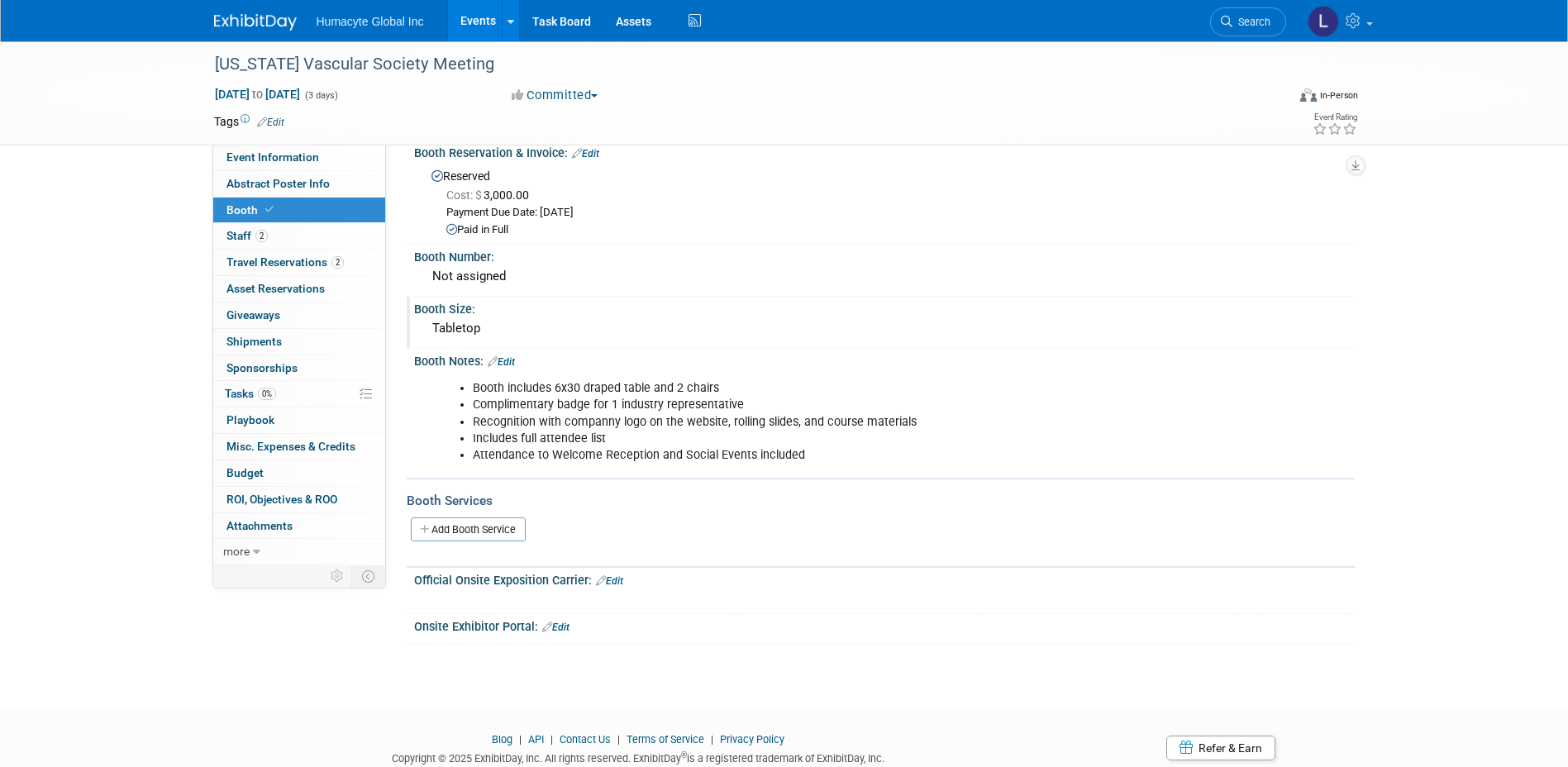 scroll, scrollTop: 70, scrollLeft: 0, axis: vertical 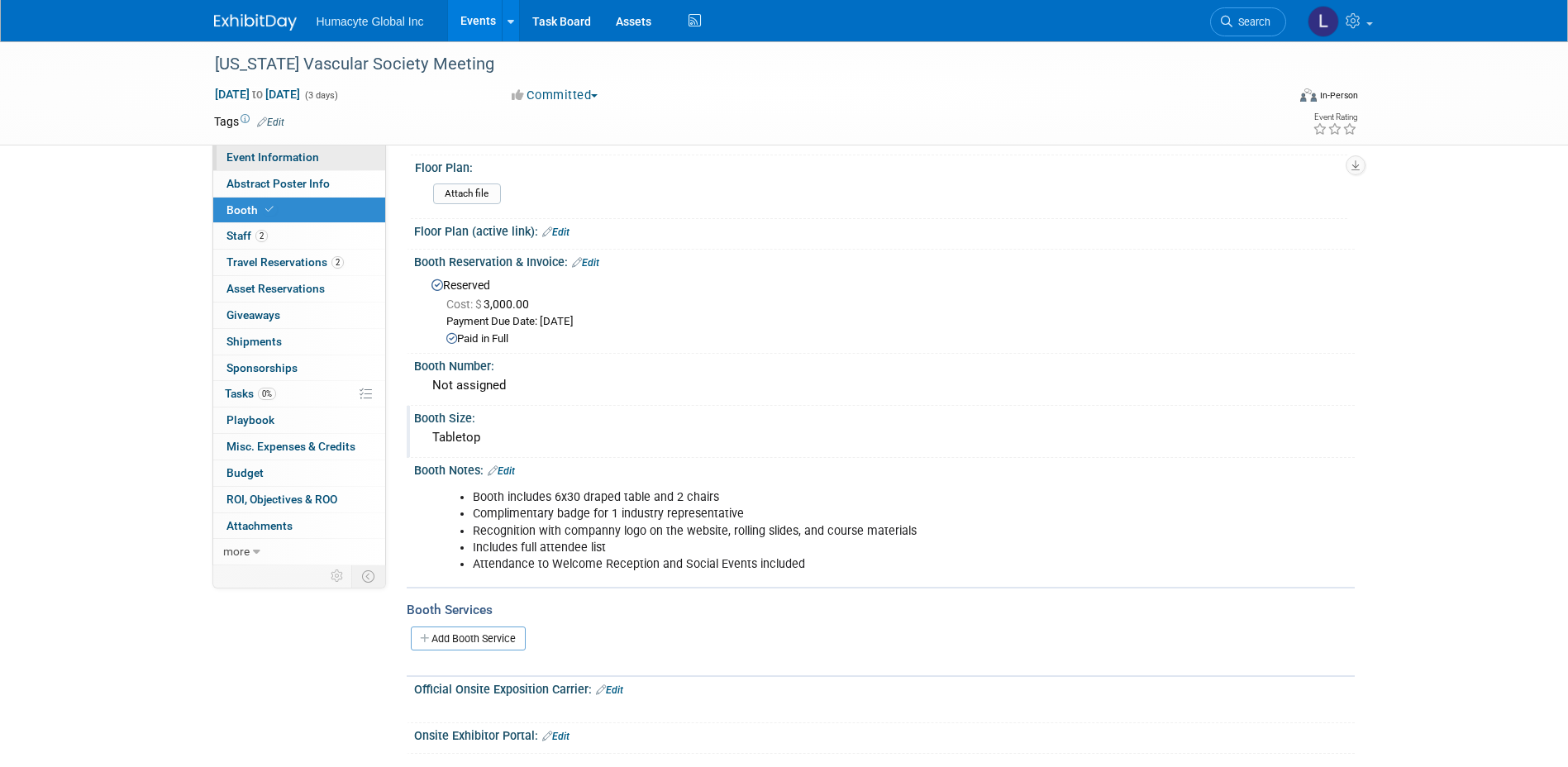 click on "Event Information" at bounding box center (273, 157) 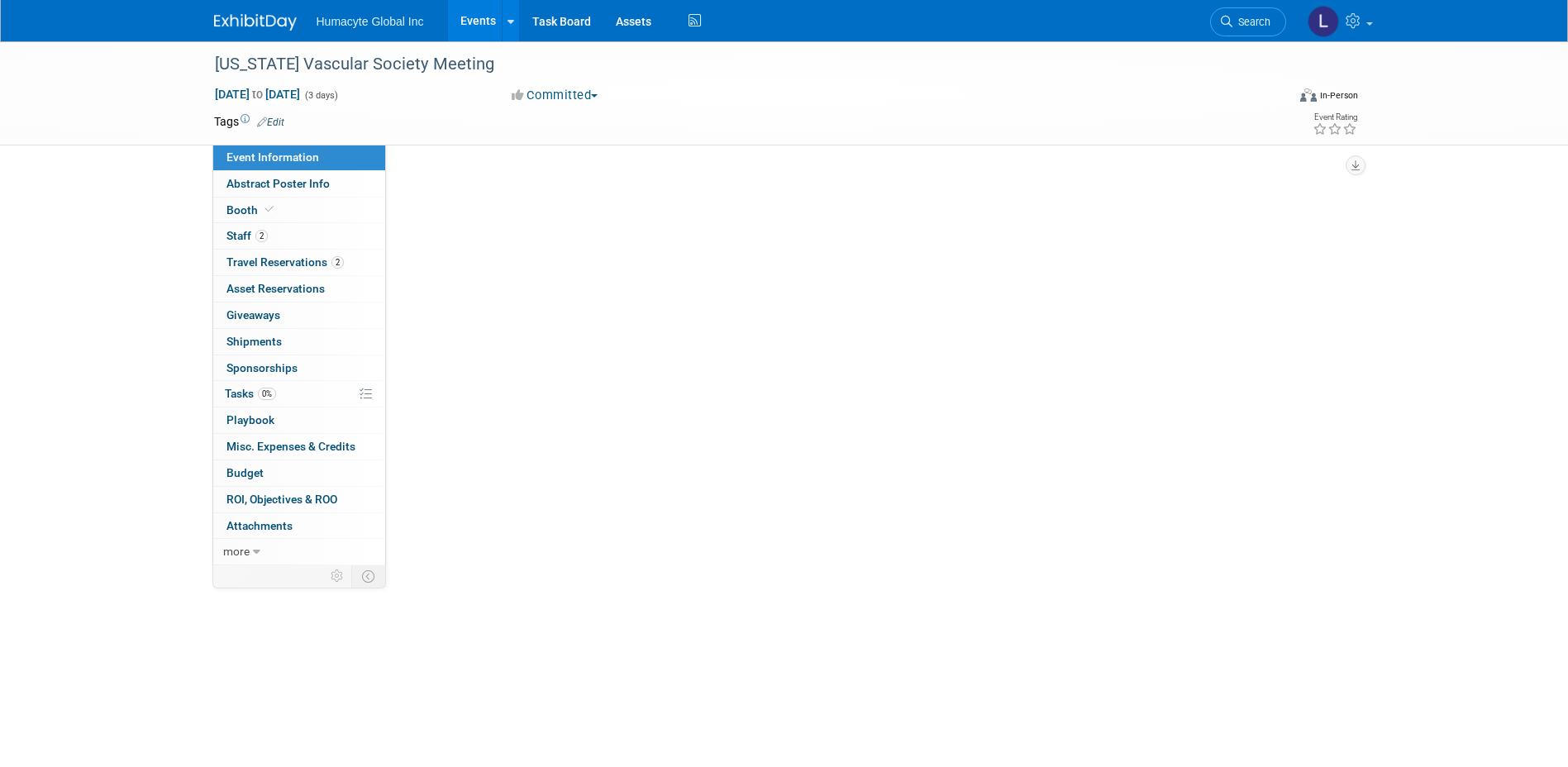 scroll, scrollTop: 0, scrollLeft: 0, axis: both 